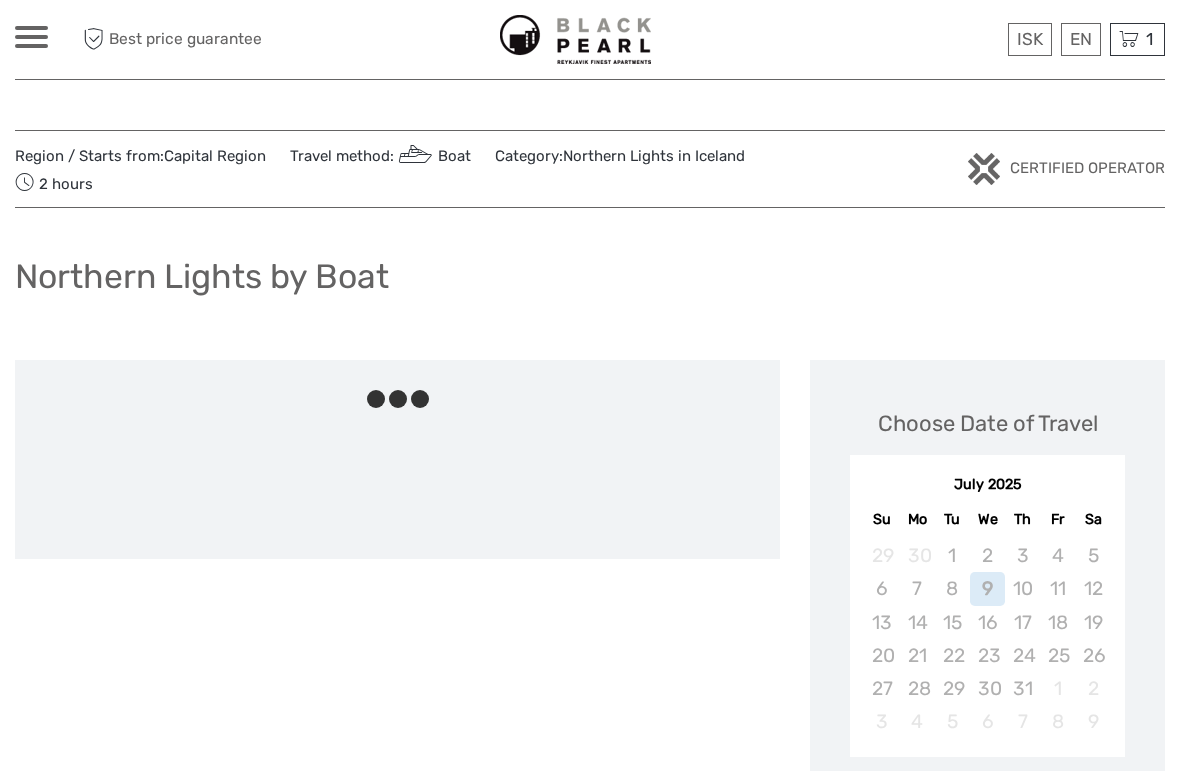 scroll, scrollTop: 0, scrollLeft: 0, axis: both 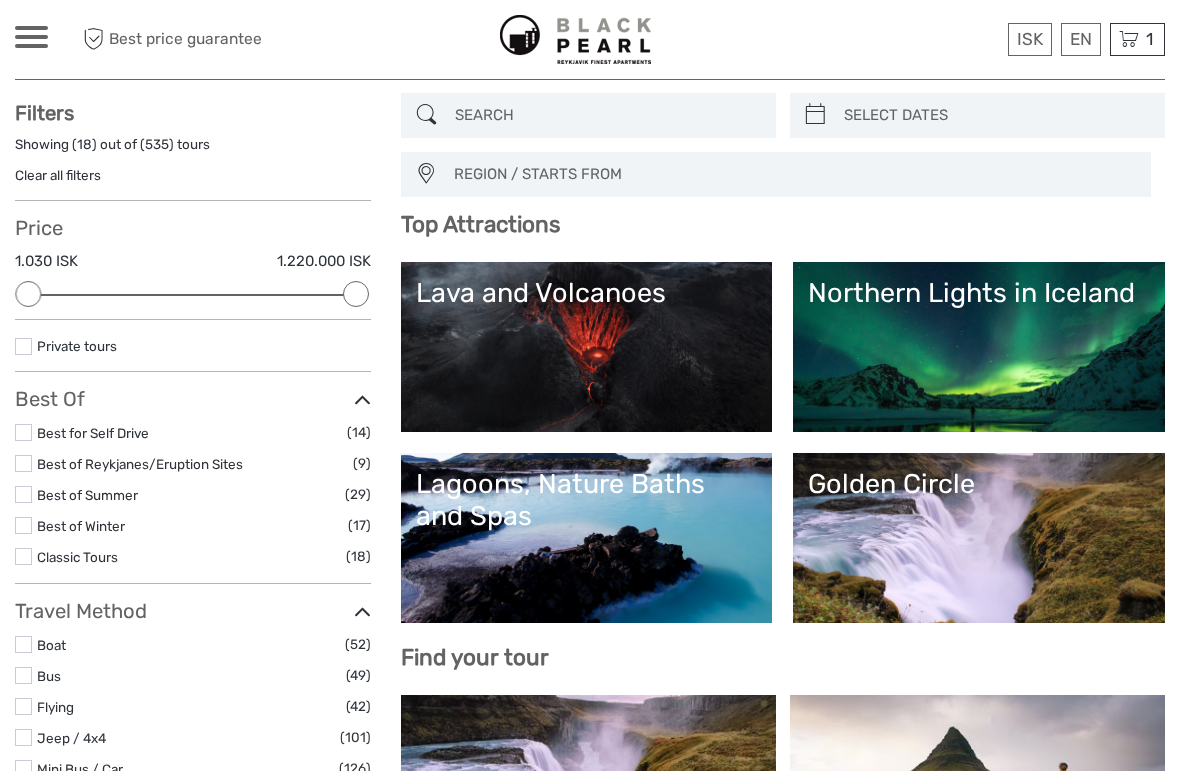 click on "Northern Lights in Iceland" at bounding box center [979, 347] 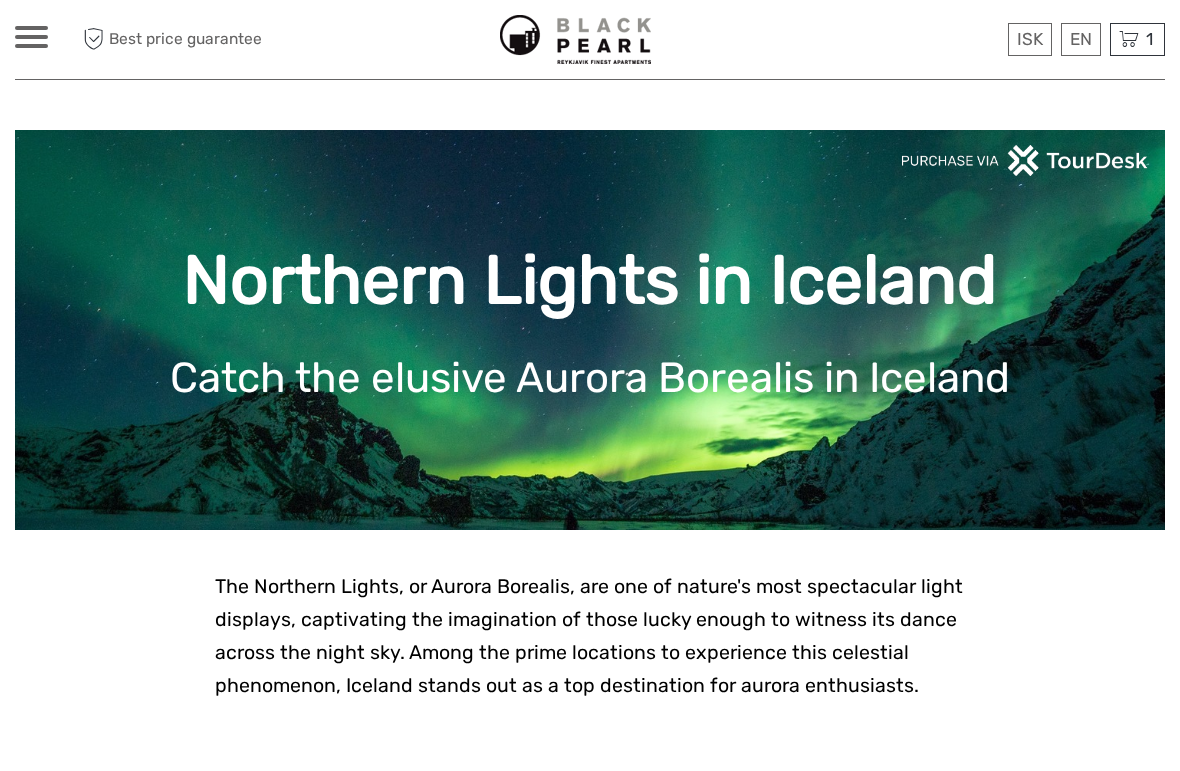 scroll, scrollTop: 0, scrollLeft: 0, axis: both 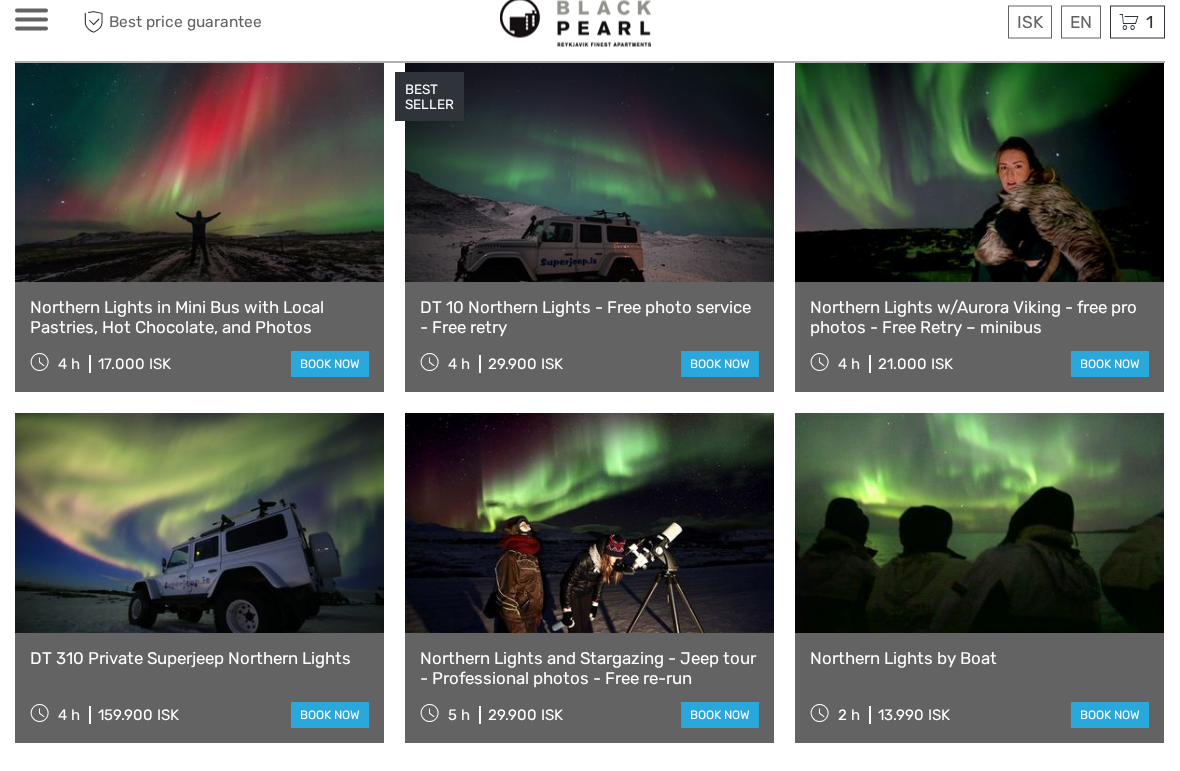 click at bounding box center (589, 190) 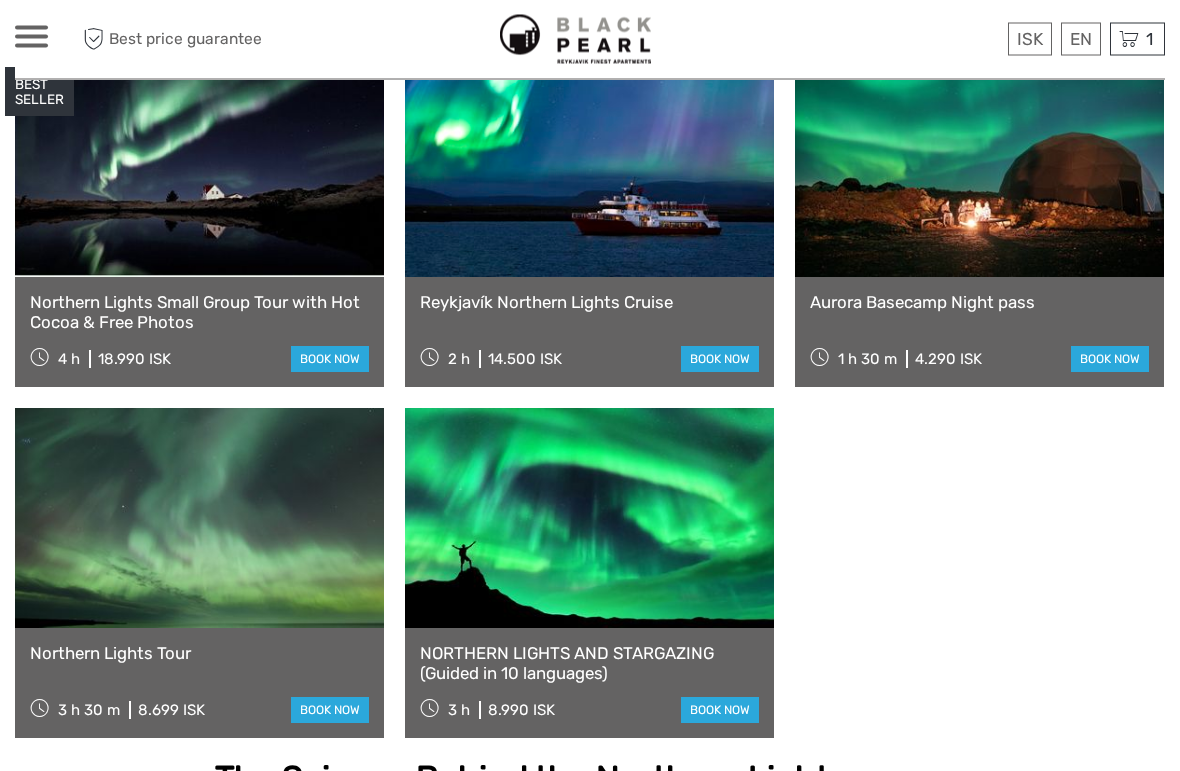 scroll, scrollTop: 1451, scrollLeft: 0, axis: vertical 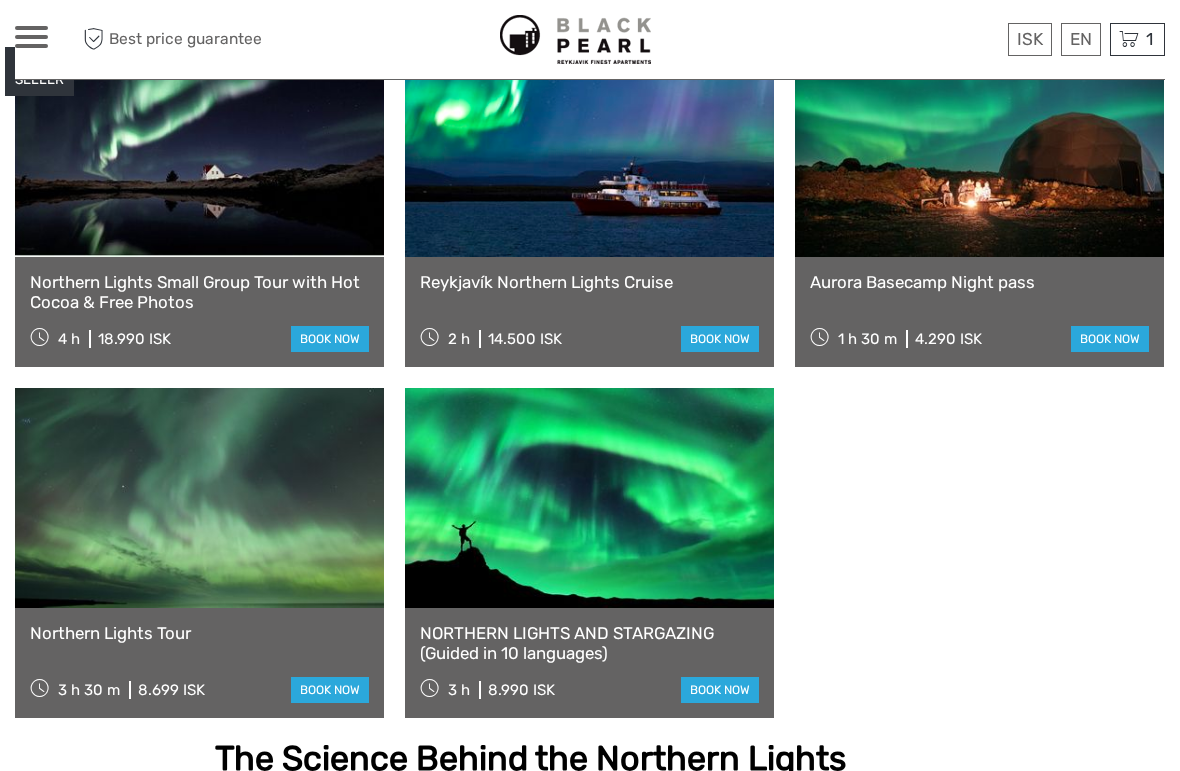 click at bounding box center [199, 147] 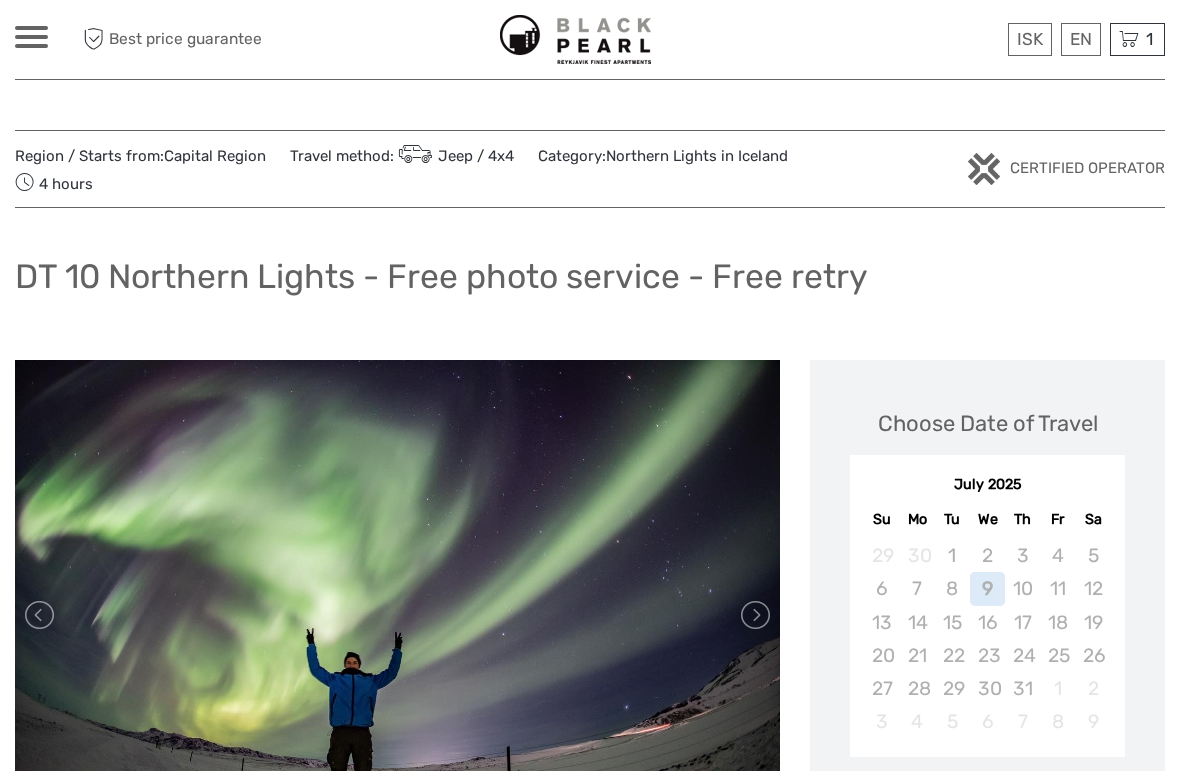 scroll, scrollTop: 0, scrollLeft: 0, axis: both 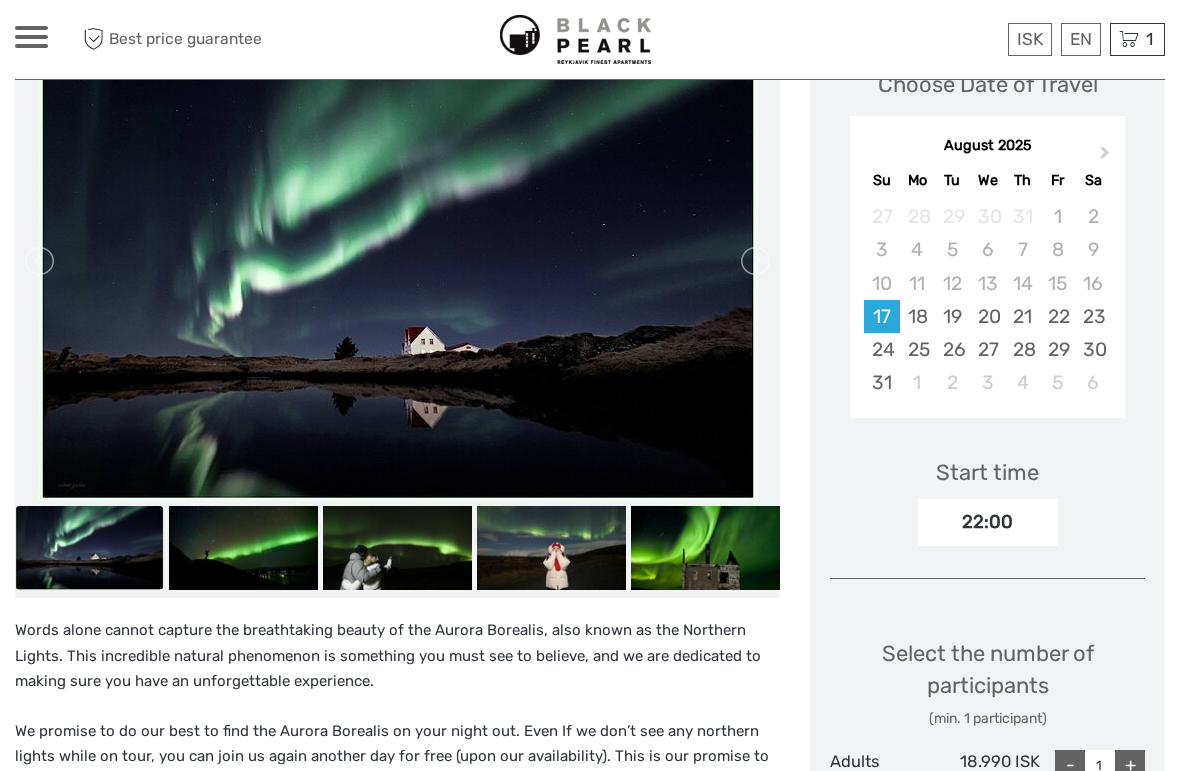 click on "Next Month" at bounding box center [1105, 156] 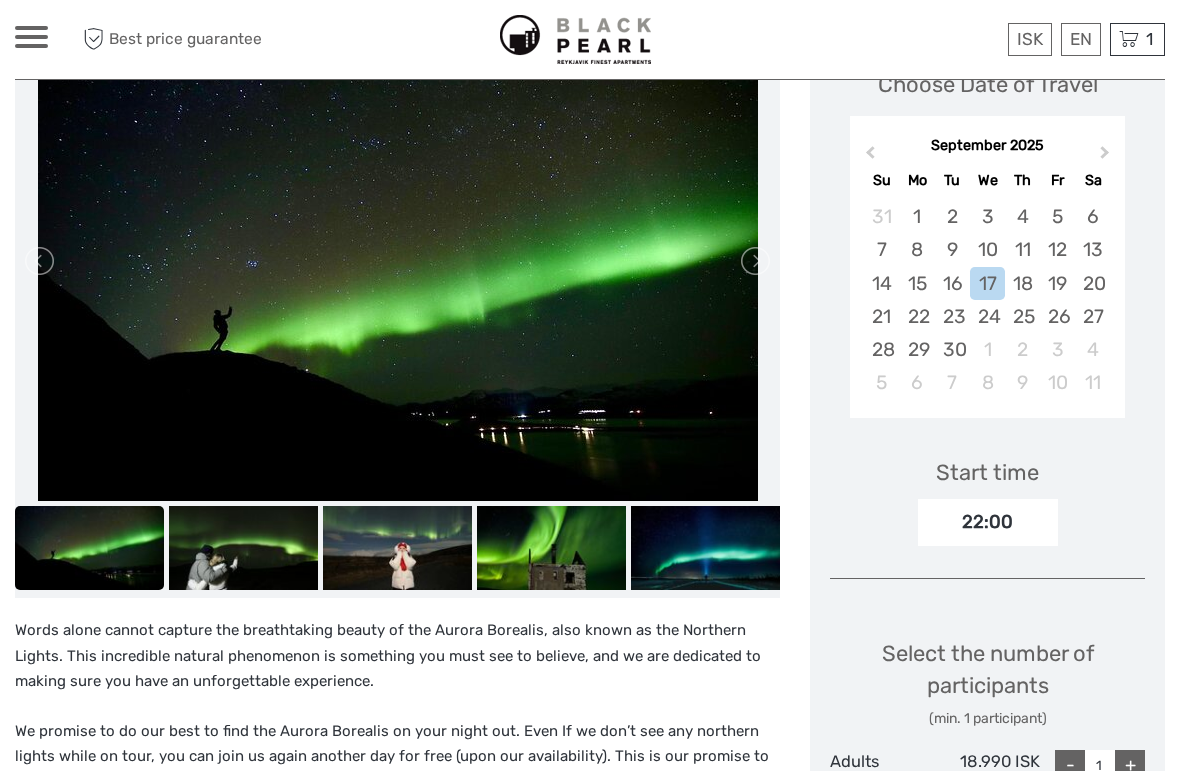 click on "2" at bounding box center (952, 216) 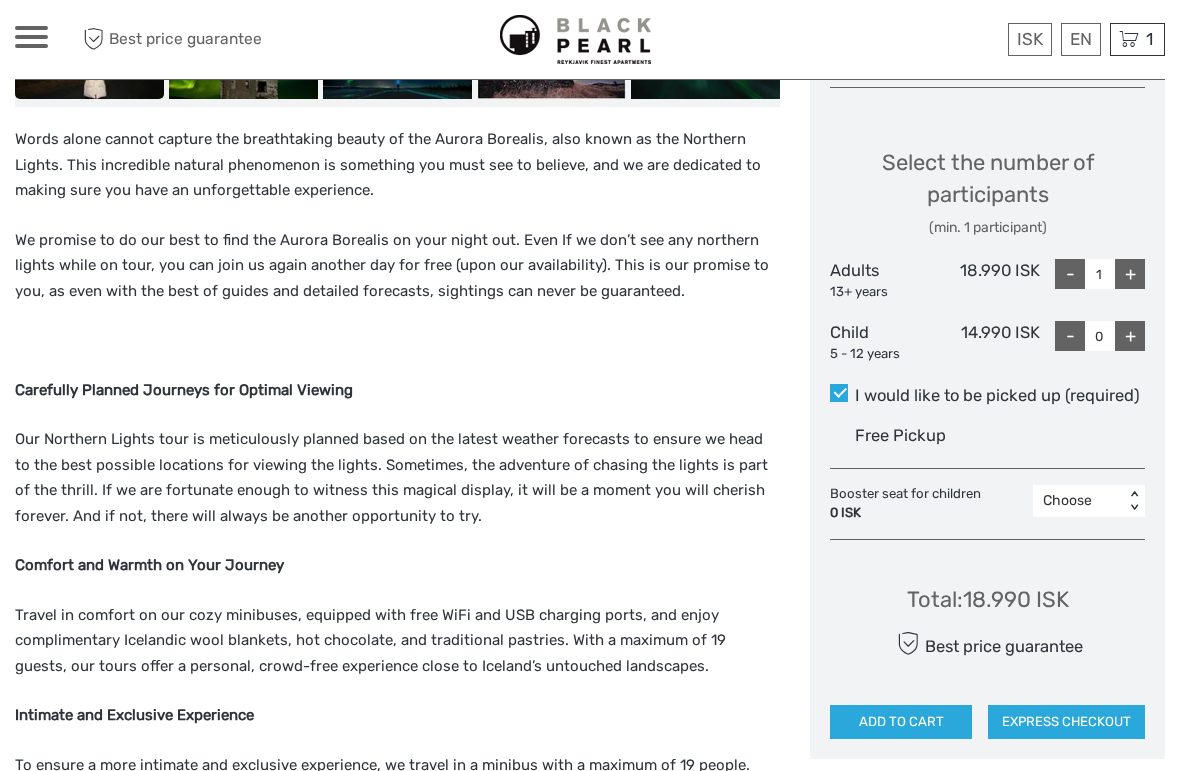 scroll, scrollTop: 811, scrollLeft: 0, axis: vertical 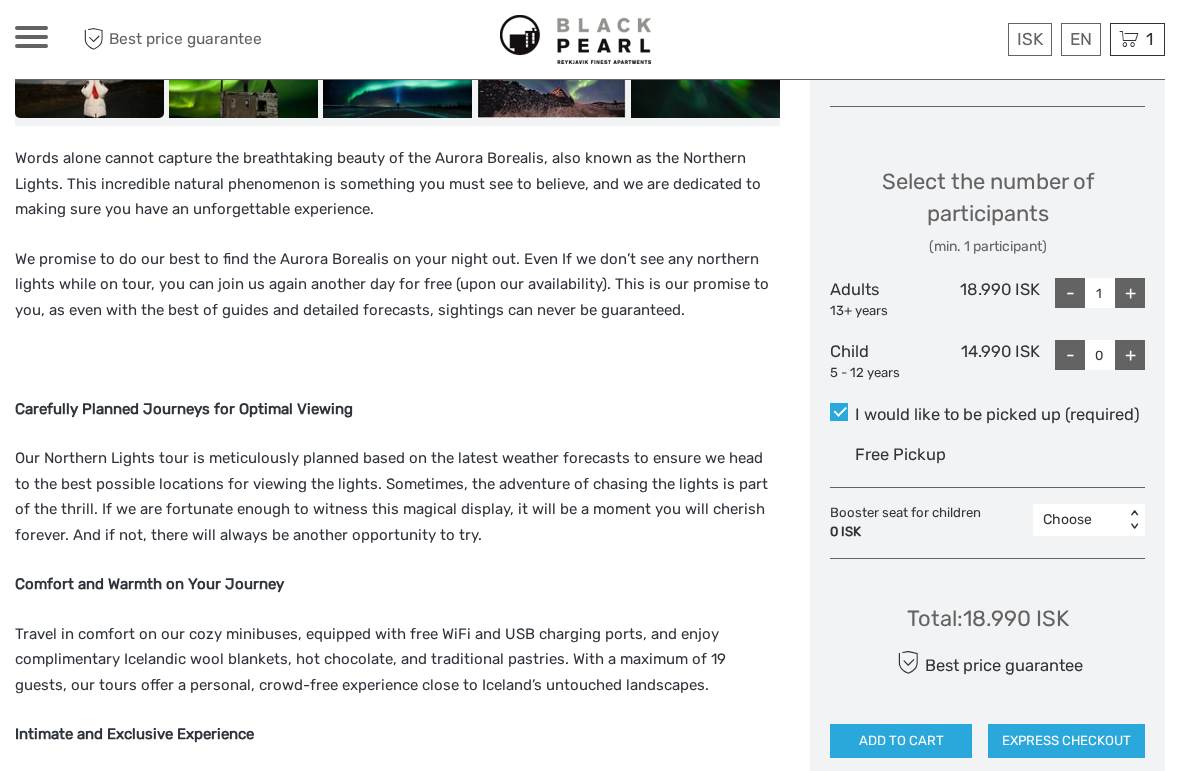 click on "+" at bounding box center (1130, 293) 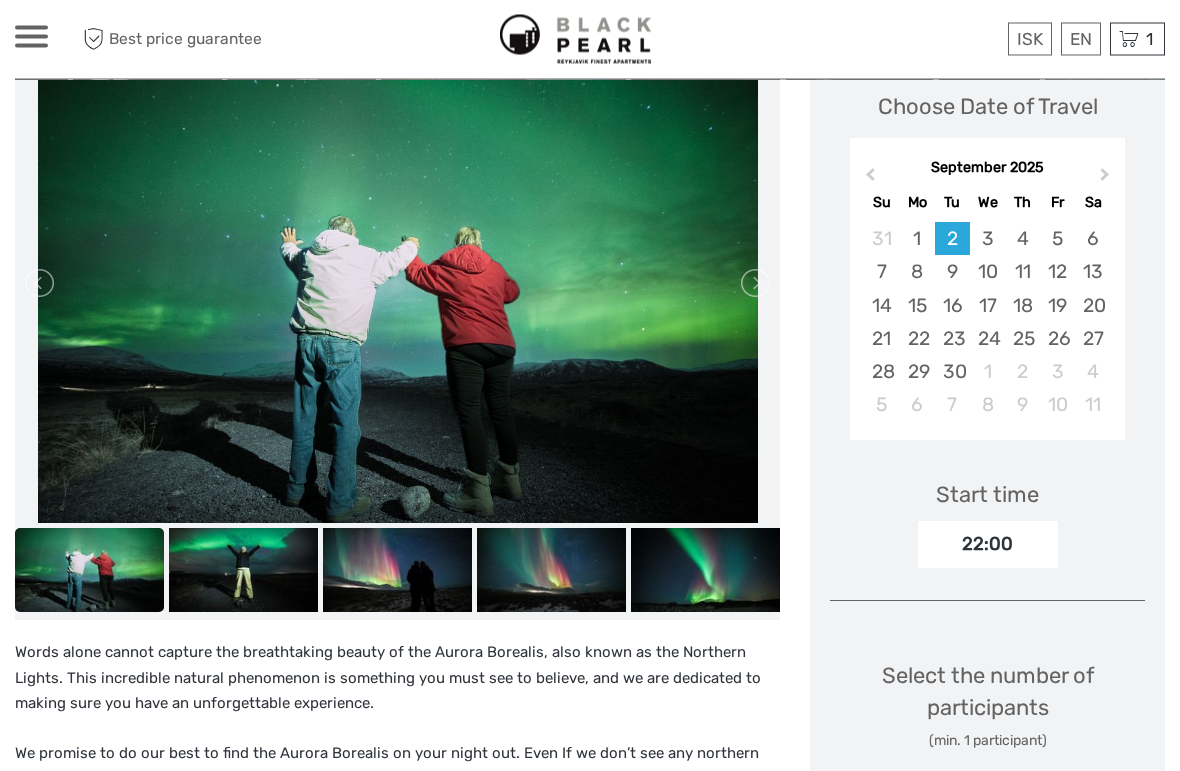 scroll, scrollTop: 306, scrollLeft: 0, axis: vertical 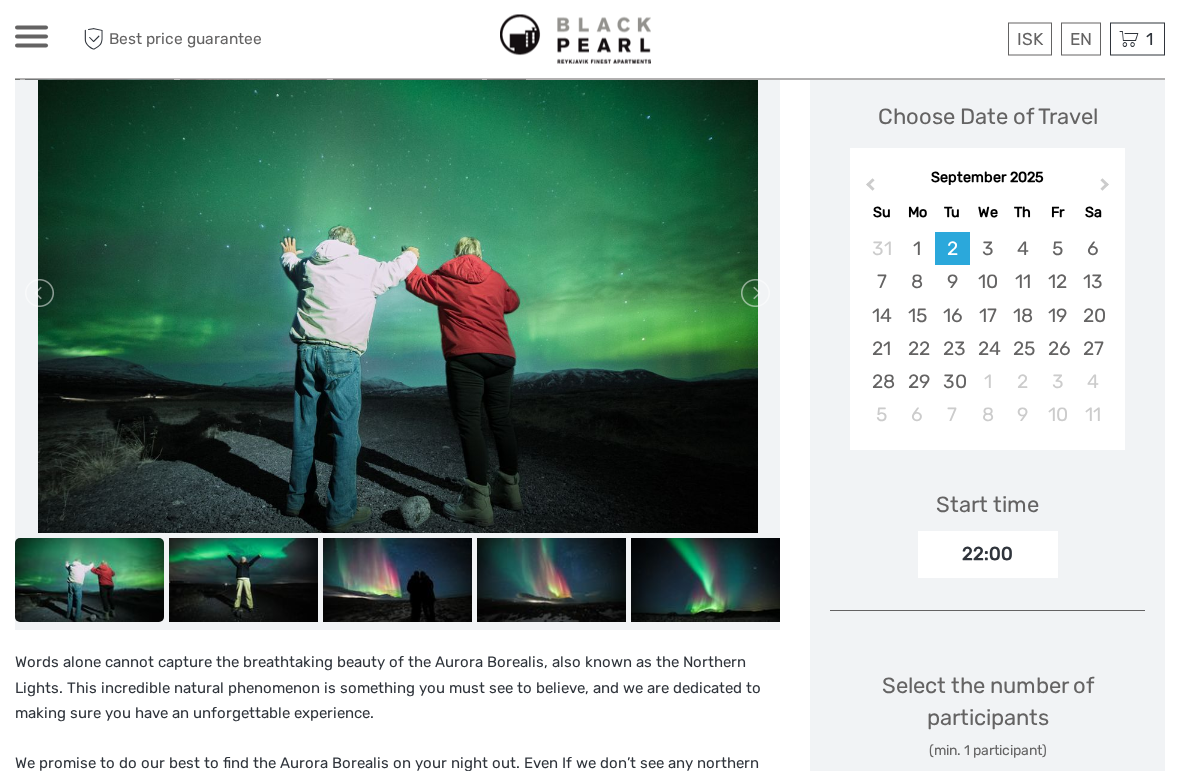 click on "1" at bounding box center [917, 249] 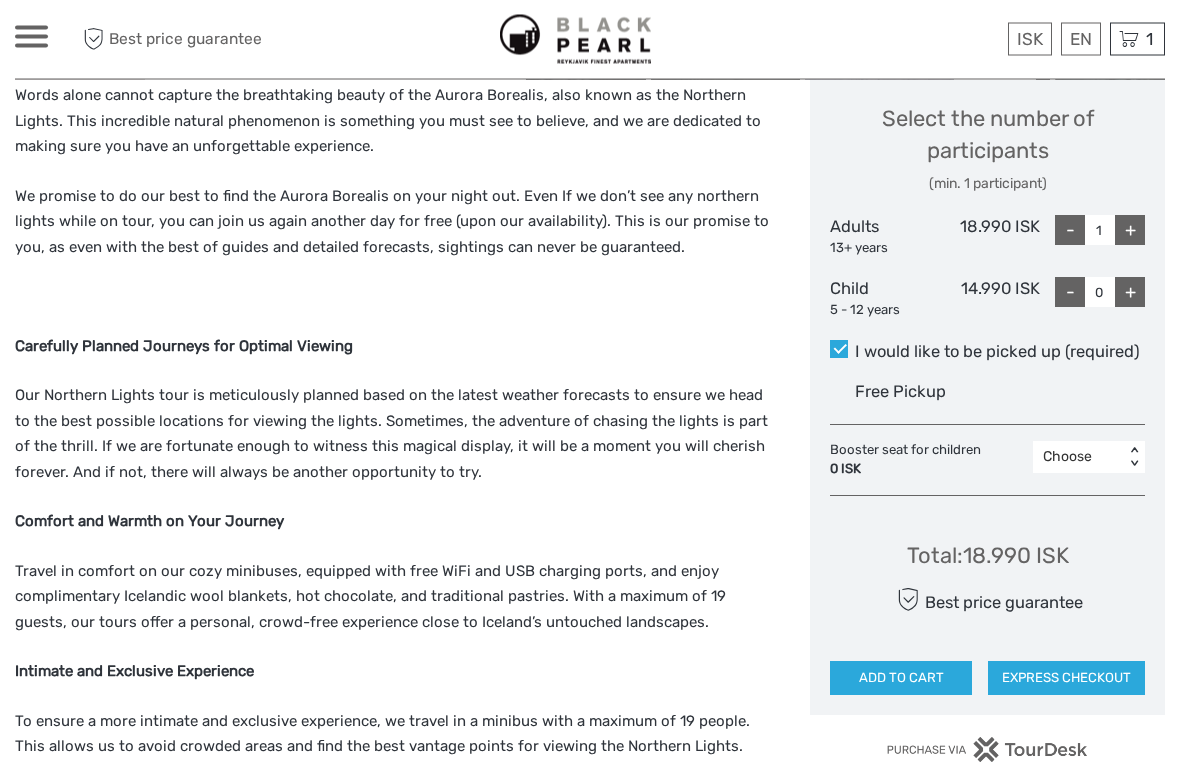 scroll, scrollTop: 875, scrollLeft: 0, axis: vertical 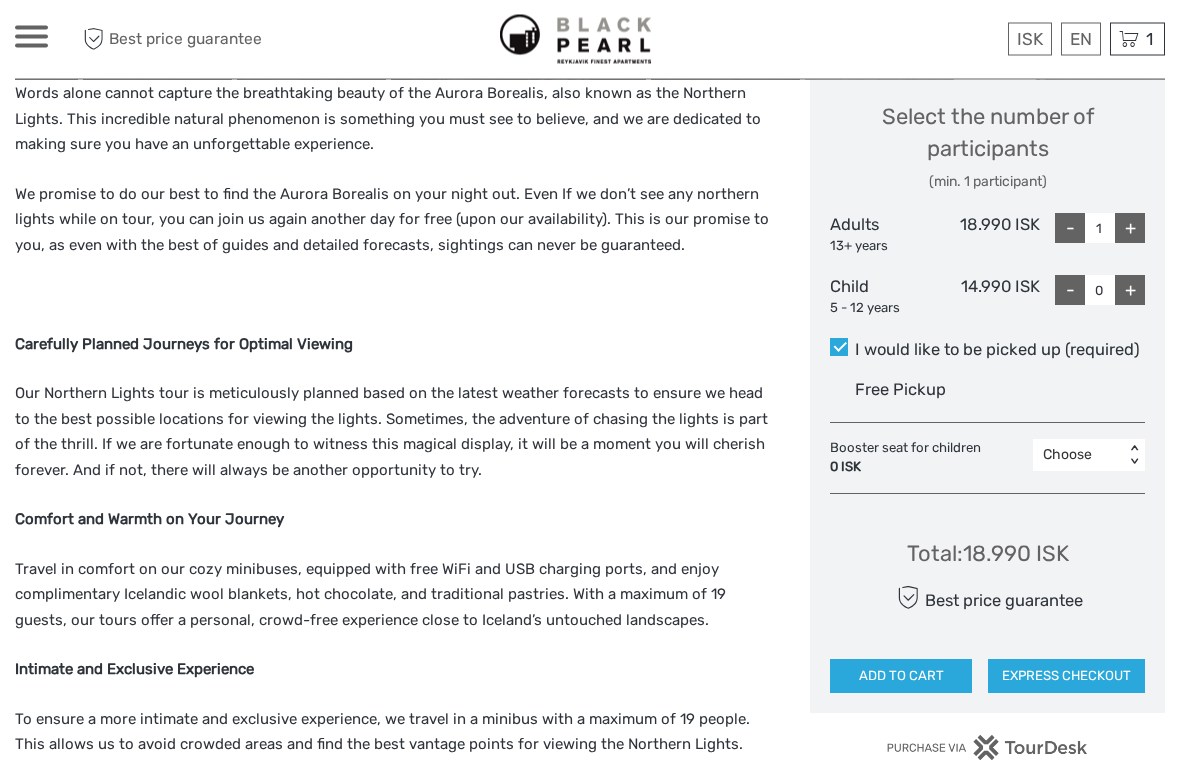 click on "+" at bounding box center (1130, 229) 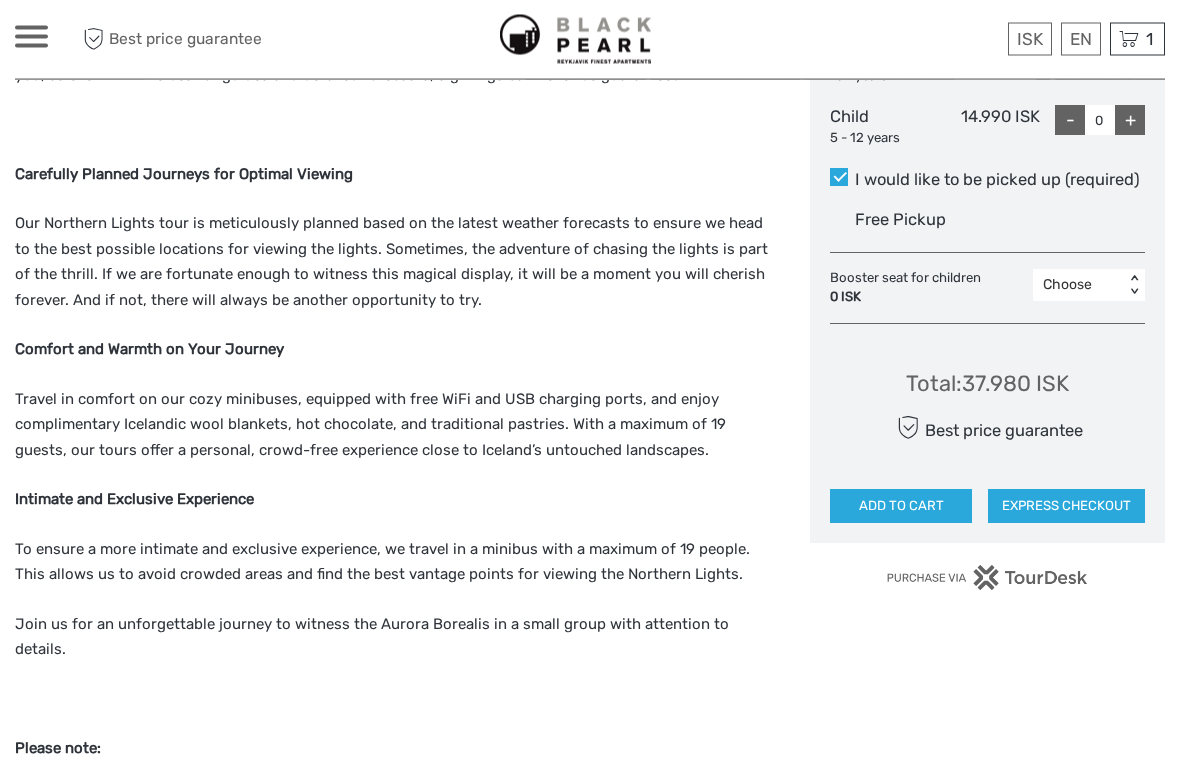 scroll, scrollTop: 1045, scrollLeft: 0, axis: vertical 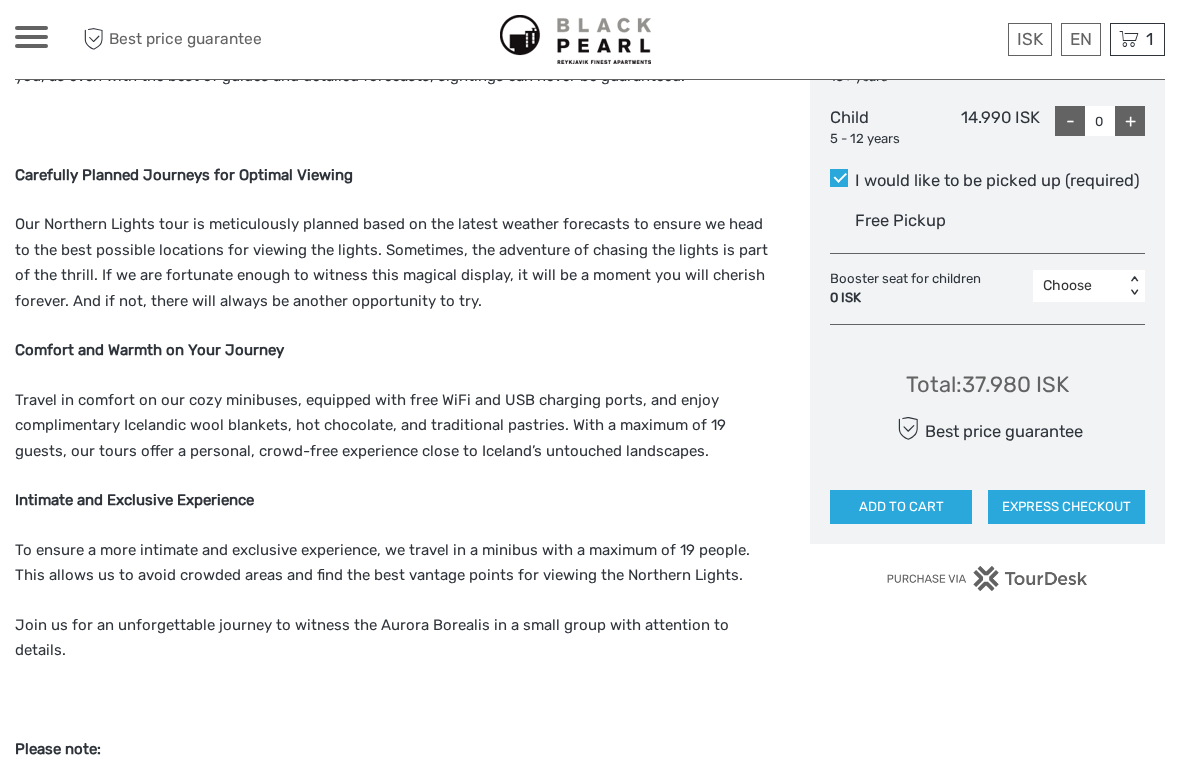 click on "ADD TO CART" at bounding box center (901, 507) 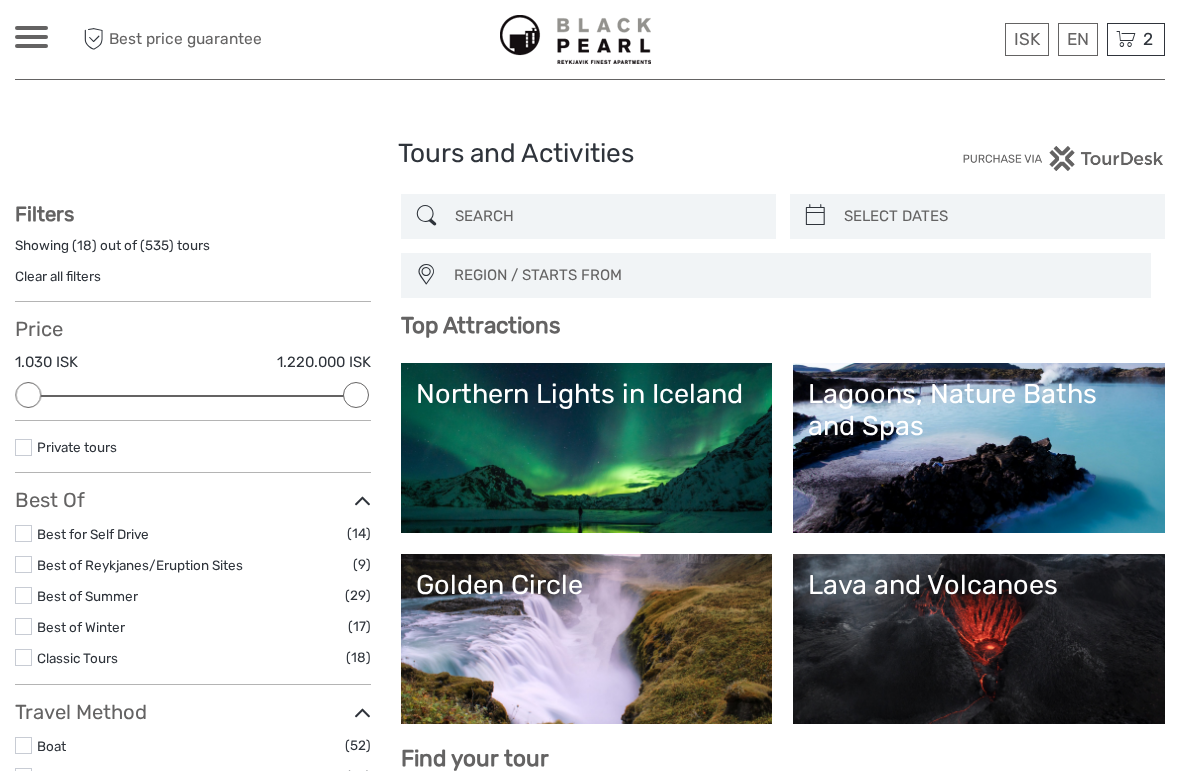 scroll, scrollTop: 0, scrollLeft: 0, axis: both 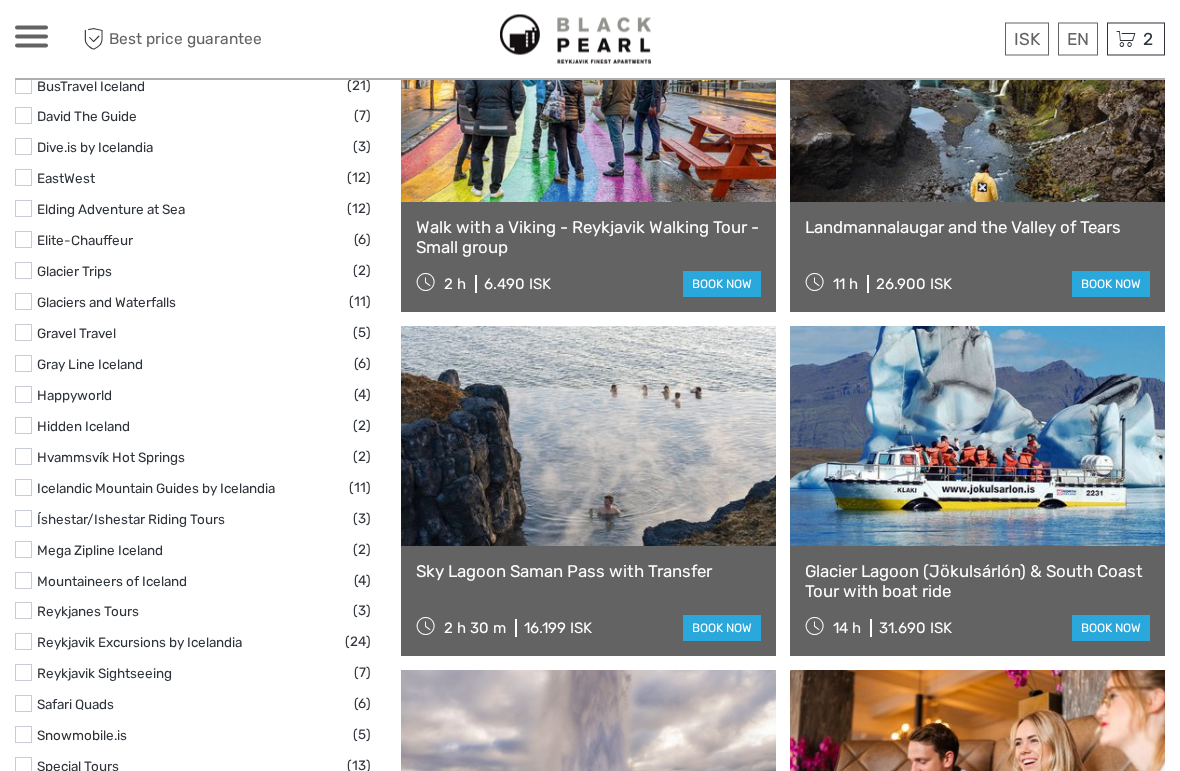 click at bounding box center [977, 437] 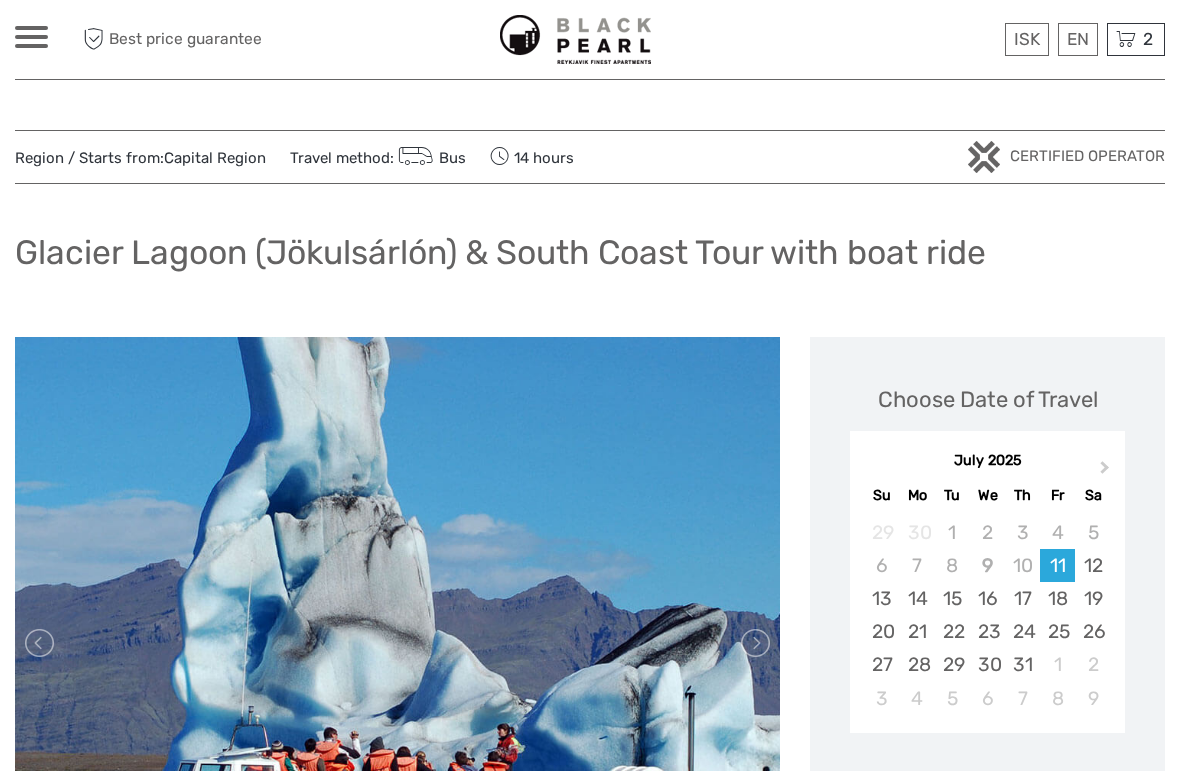scroll, scrollTop: 0, scrollLeft: 0, axis: both 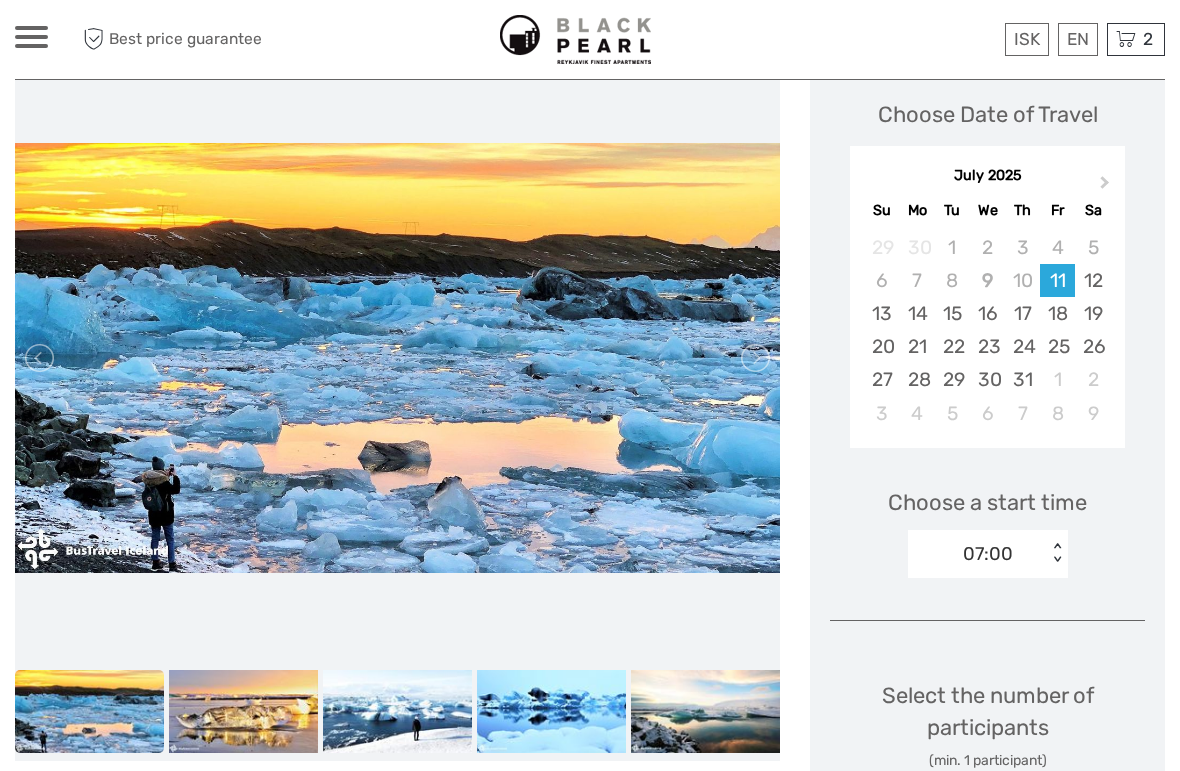 click on "Choose Date of Travel Next Month [MONTH] [YEAR] Su Mo Tu We Th Fr Sa 29 30 1 2 3 4 5 6 7 8 9 10 11 12 13 14 15 16 17 18 19 20 21 22 23 24 25 26 27 28 29 30 31 1 2 3 4 5 6 7 8 9 Choose a start time 07:00 < > Select the number of participants (min. 1 participant) Adults 16+ years [PRICE] - 1 + Child 6 - 11 years [PRICE] - 0 + Youth 12 - 15 years [PRICE] - 0 + I would like to be picked up Adults : [PRICE] Child : [PRICE] Youth : [PRICE] Total : [PRICE] Best price guarantee ADD TO CART EXPRESS CHECKOUT" at bounding box center [987, 701] 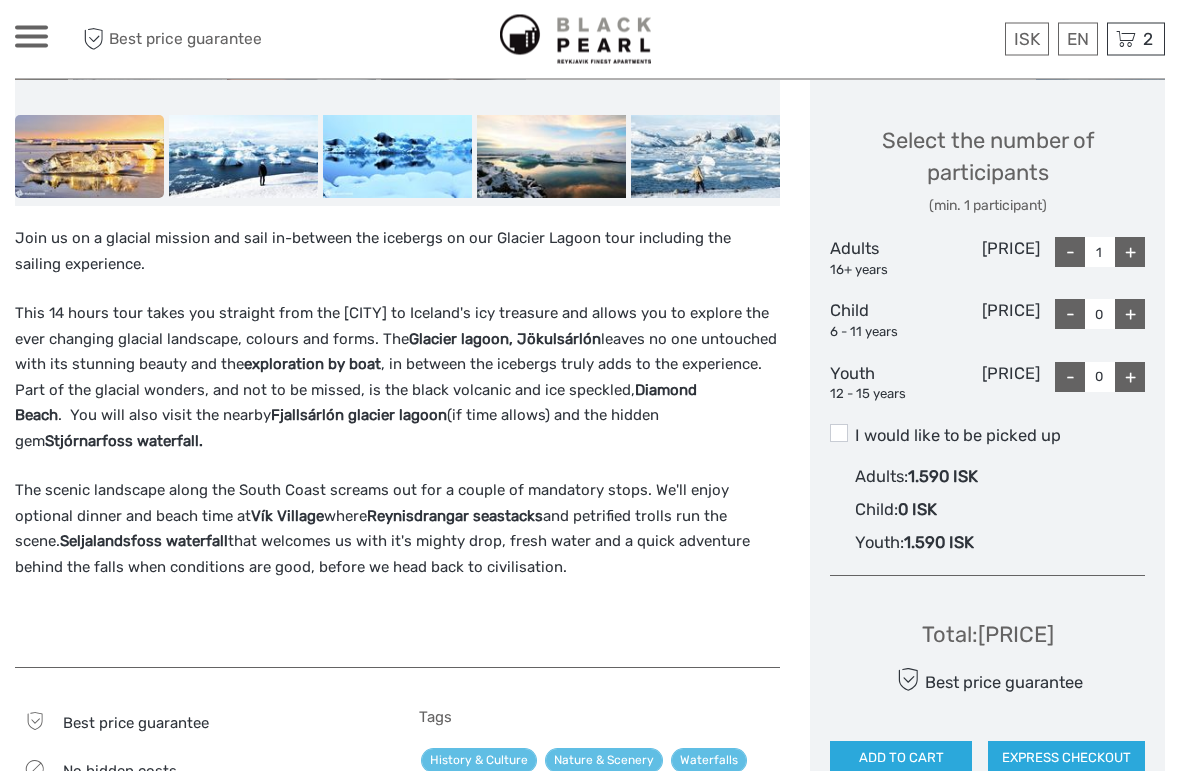 scroll, scrollTop: 838, scrollLeft: 0, axis: vertical 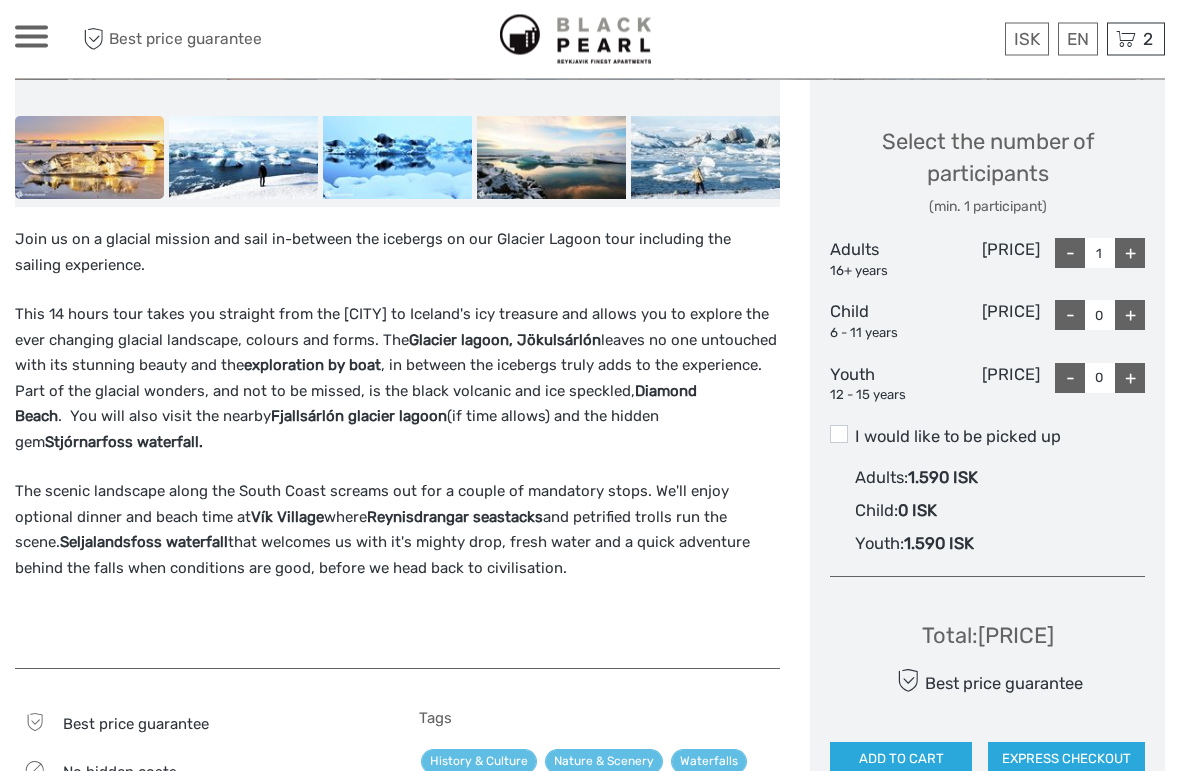 click on "I would like to be picked up" at bounding box center [987, 438] 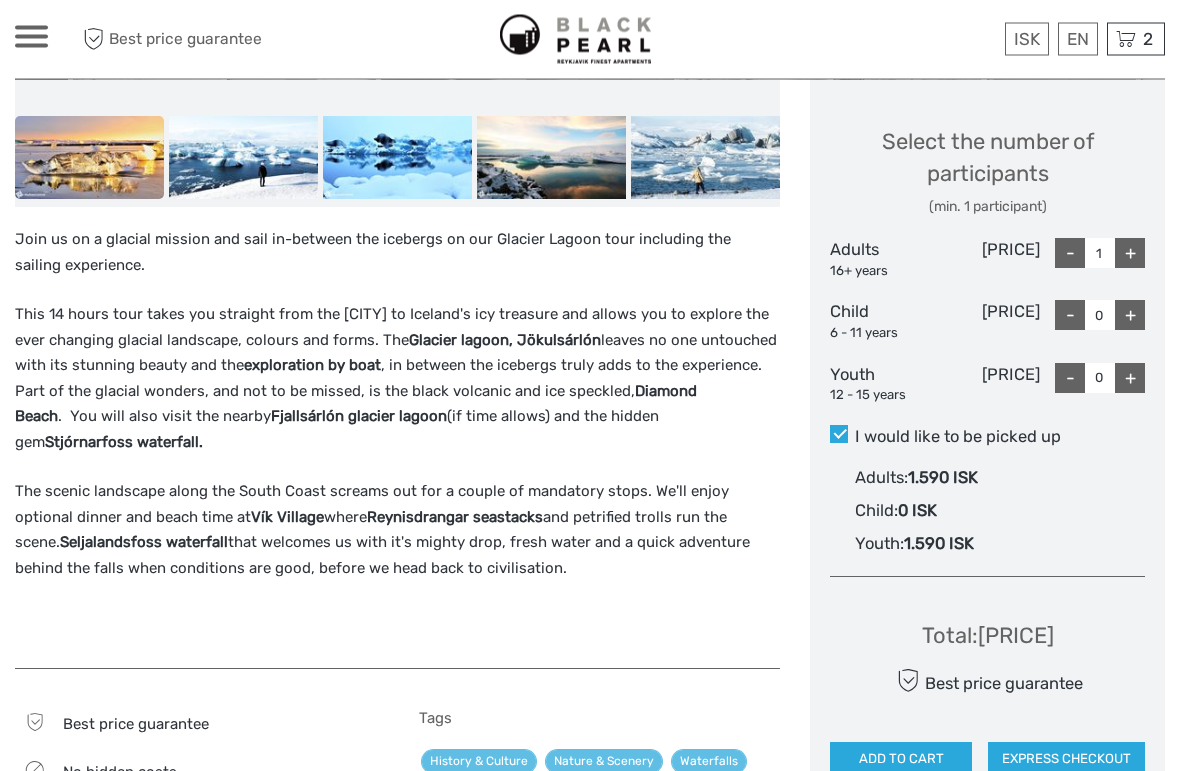 scroll, scrollTop: 839, scrollLeft: 0, axis: vertical 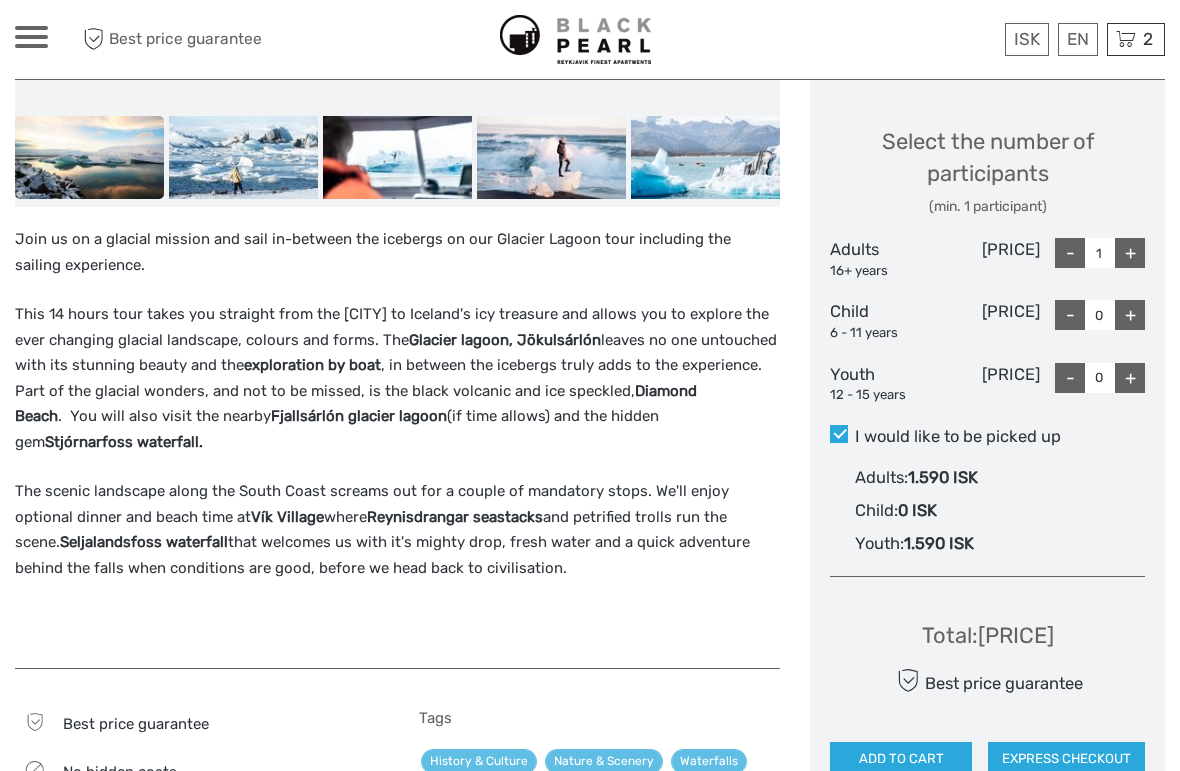 click at bounding box center (839, 434) 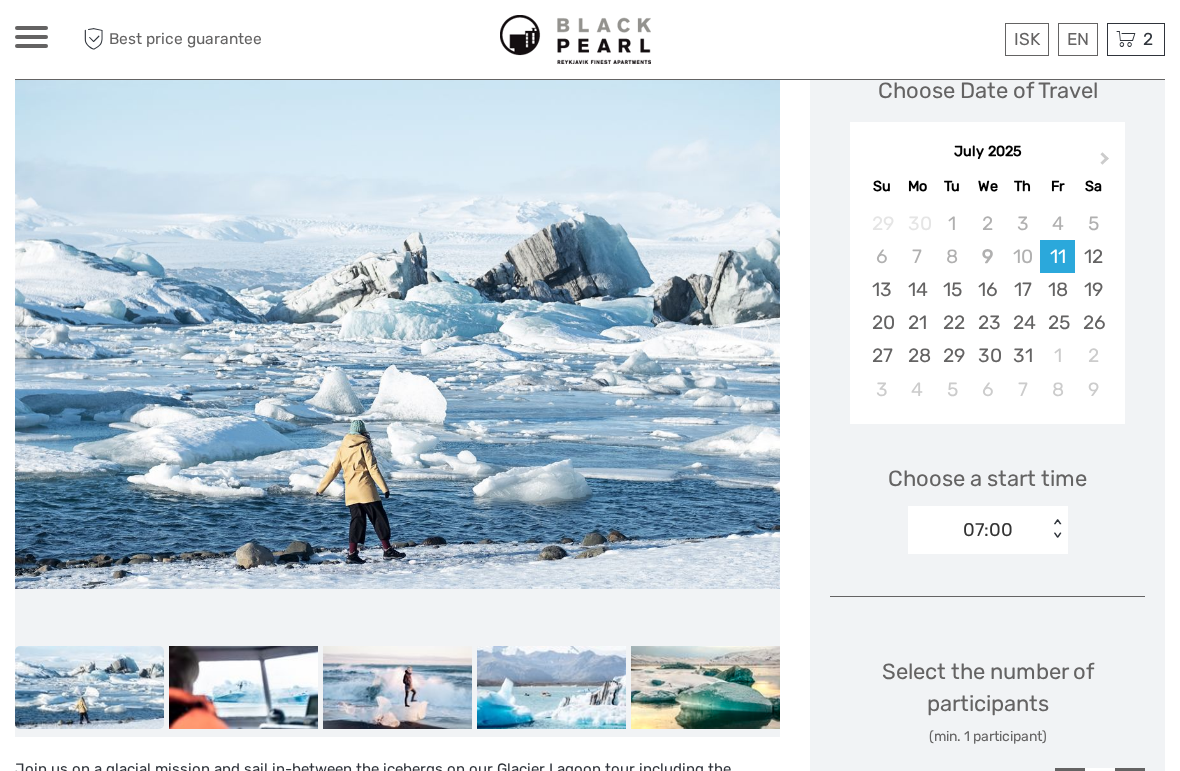 scroll, scrollTop: 308, scrollLeft: 0, axis: vertical 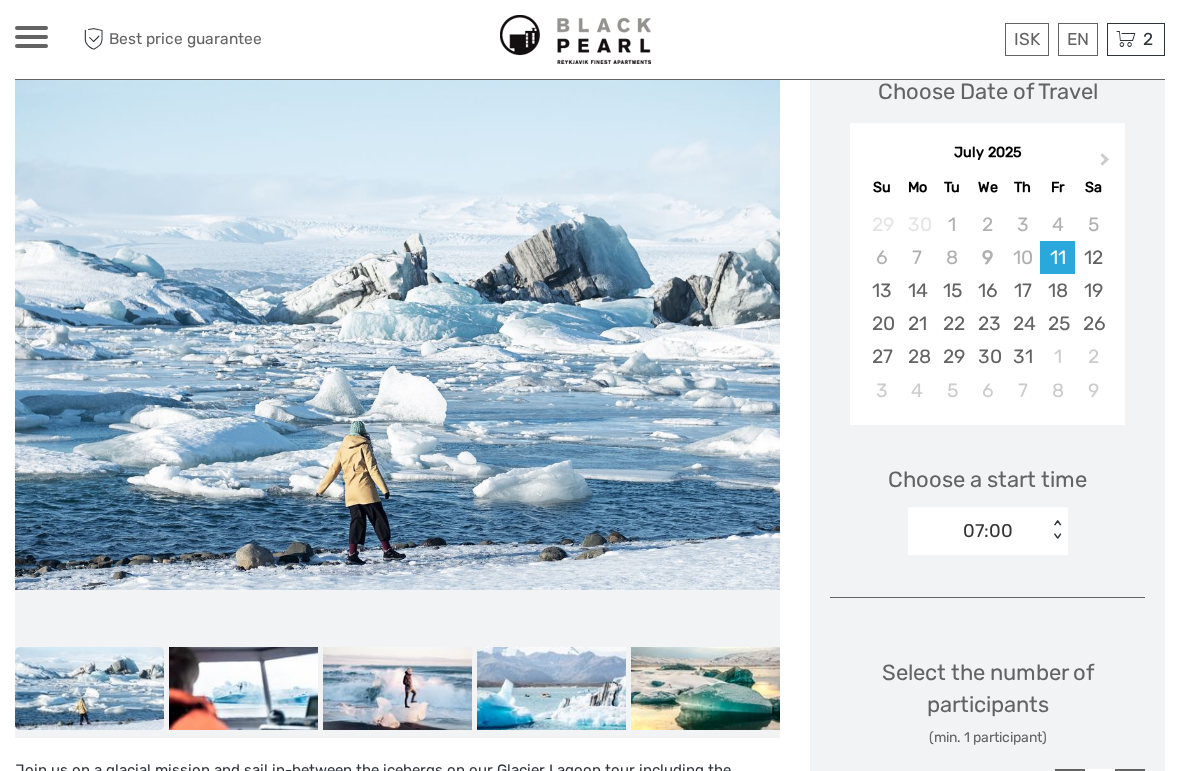 click on "July 2025" at bounding box center [987, 153] 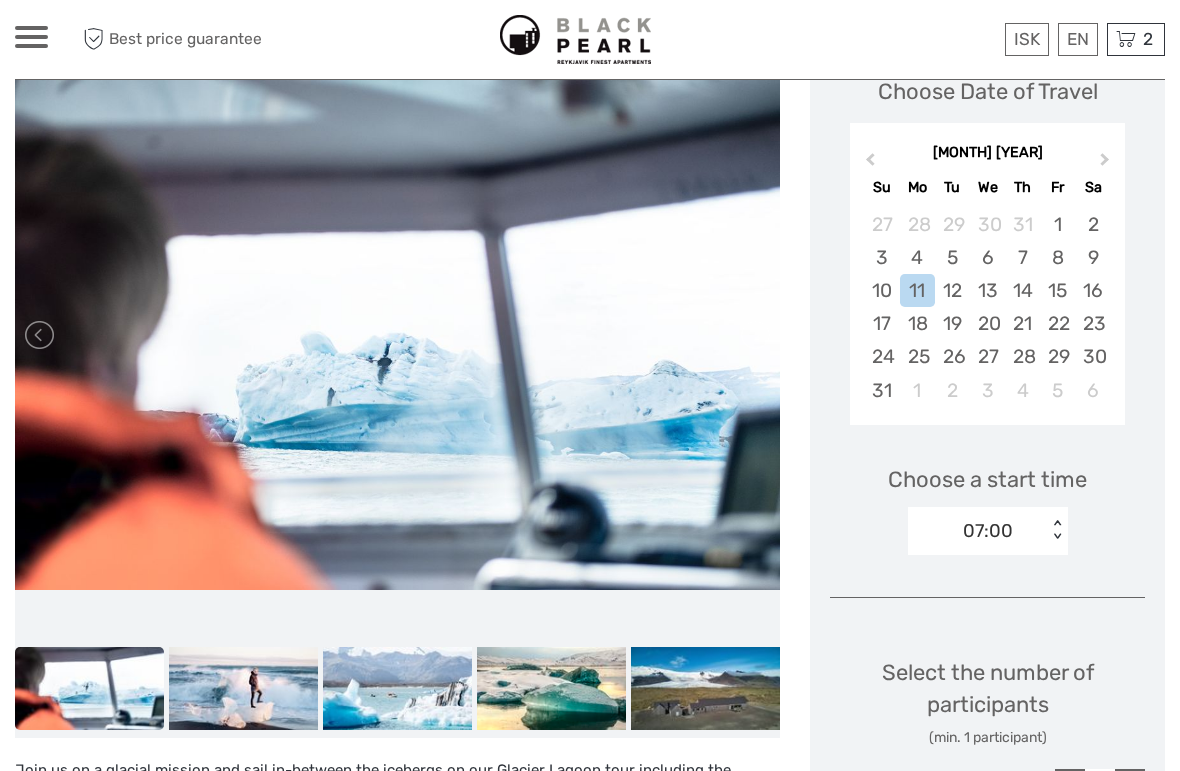 click on "Next Month" at bounding box center [1107, 164] 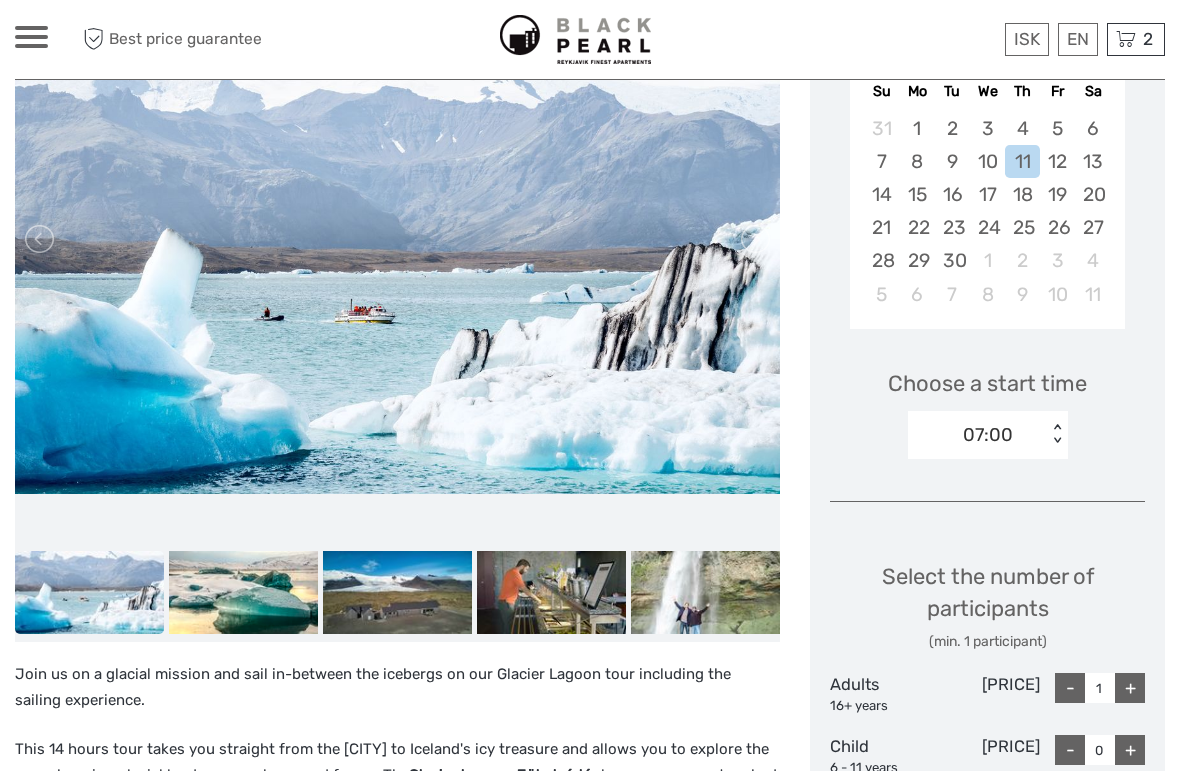 scroll, scrollTop: 406, scrollLeft: 0, axis: vertical 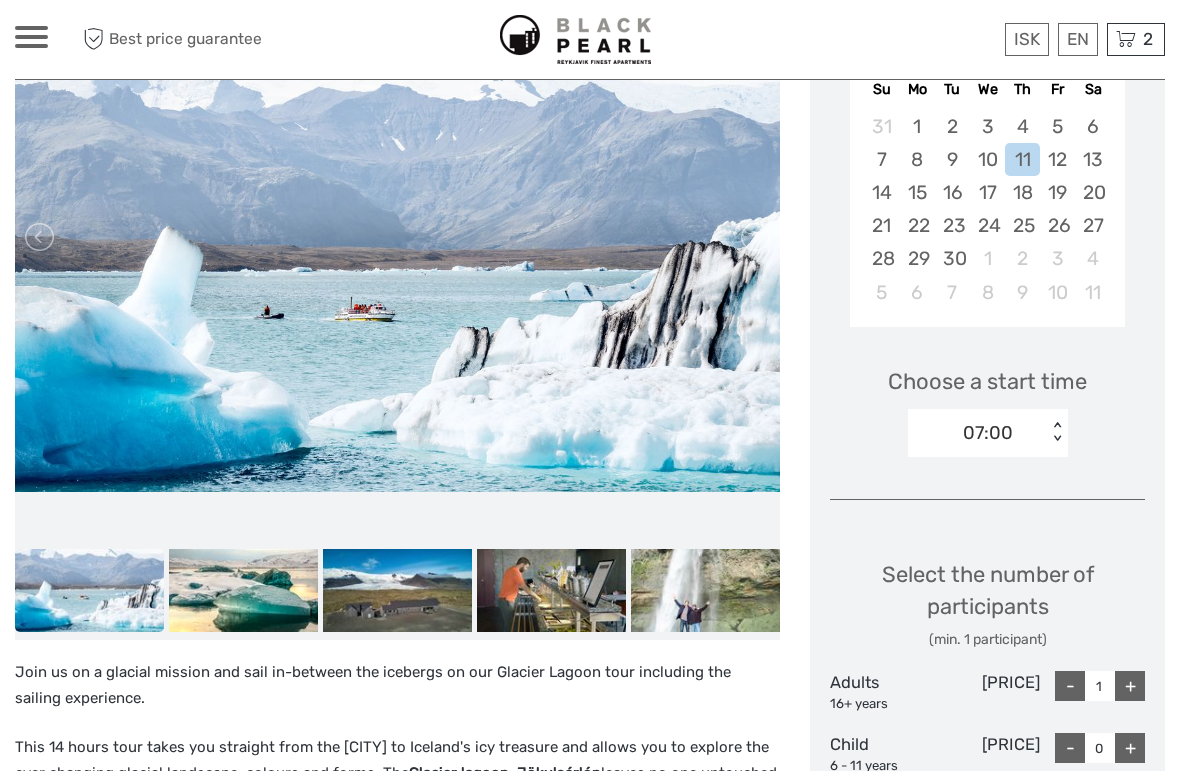 click at bounding box center [754, 237] 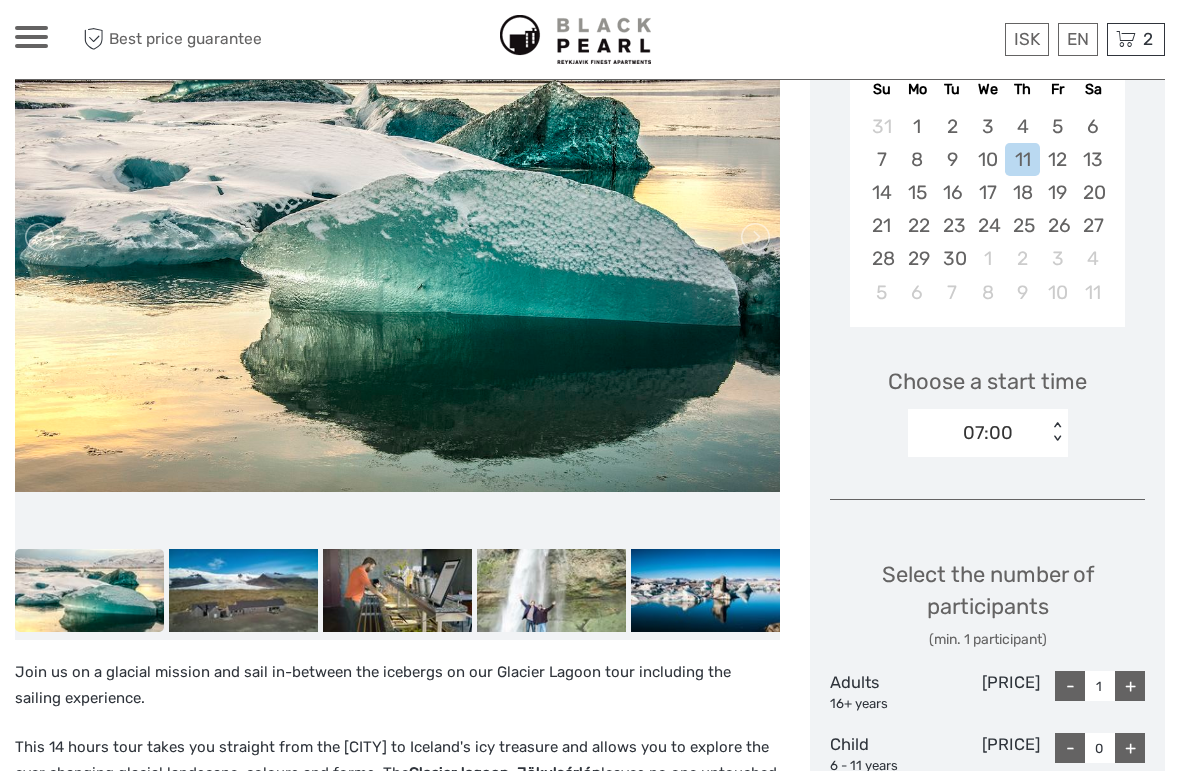 click at bounding box center (754, 237) 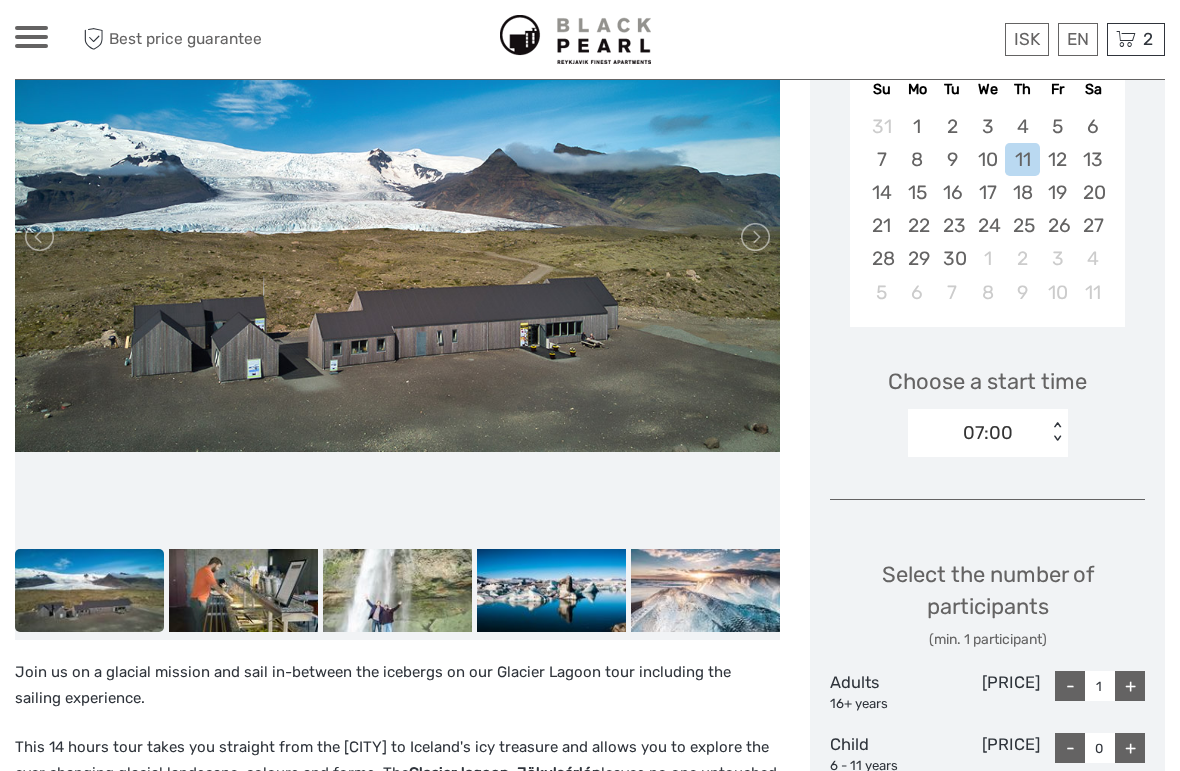 click at bounding box center (754, 237) 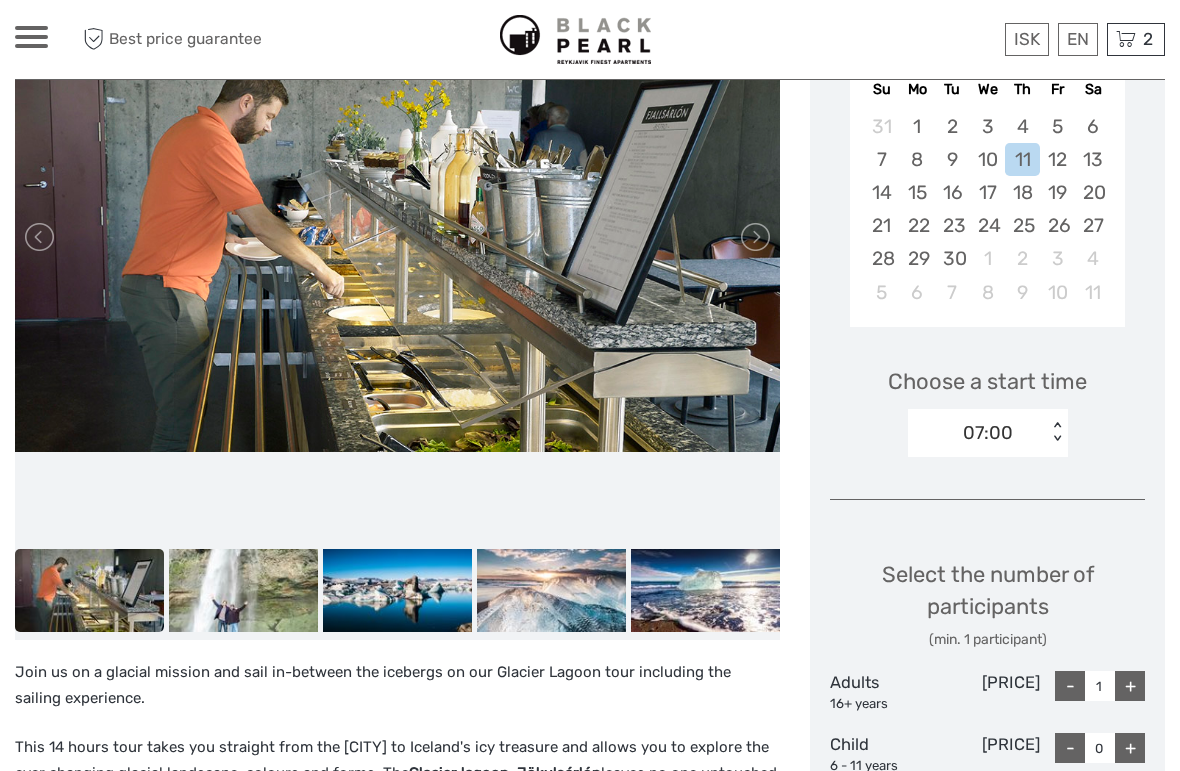 click at bounding box center (754, 237) 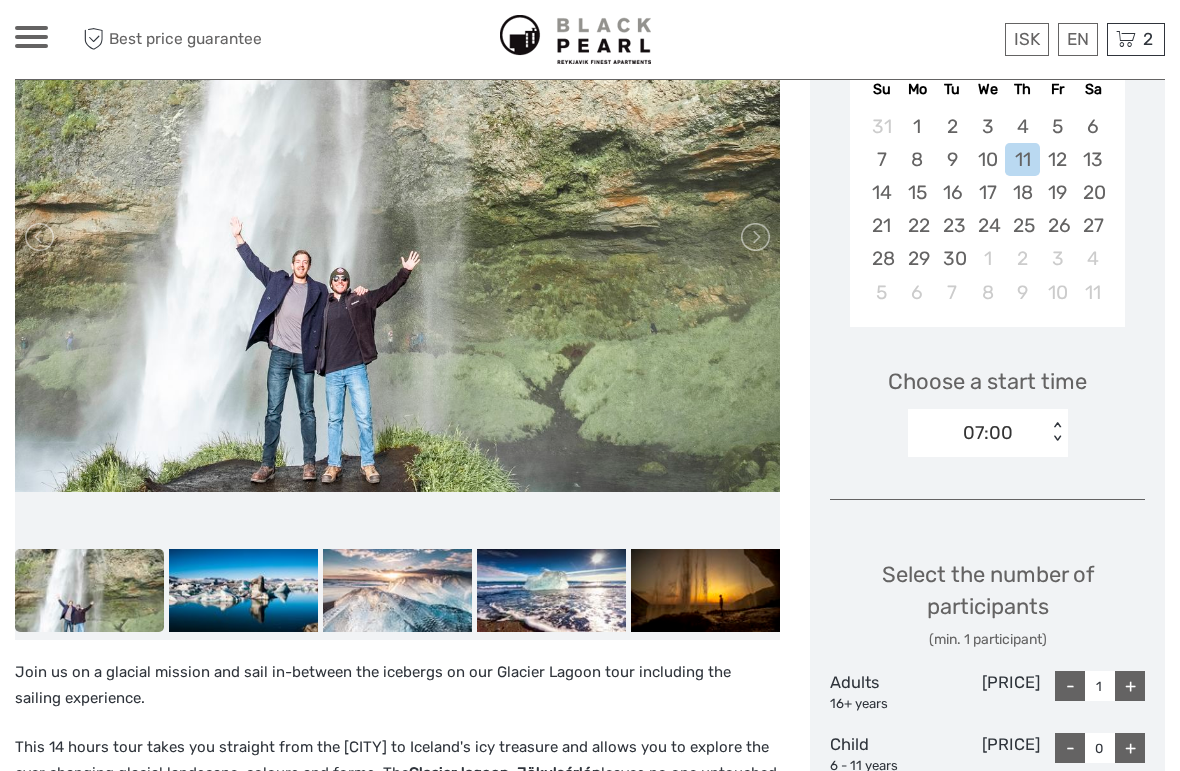 click at bounding box center [754, 237] 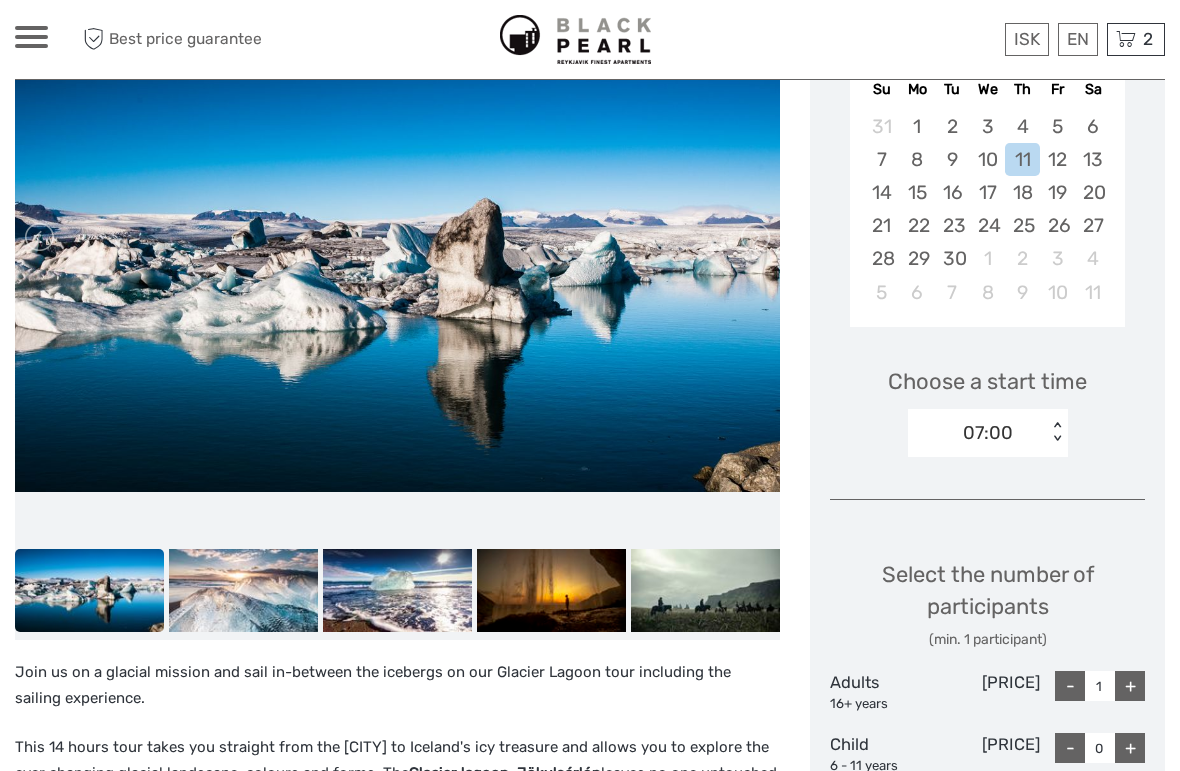 click at bounding box center [754, 237] 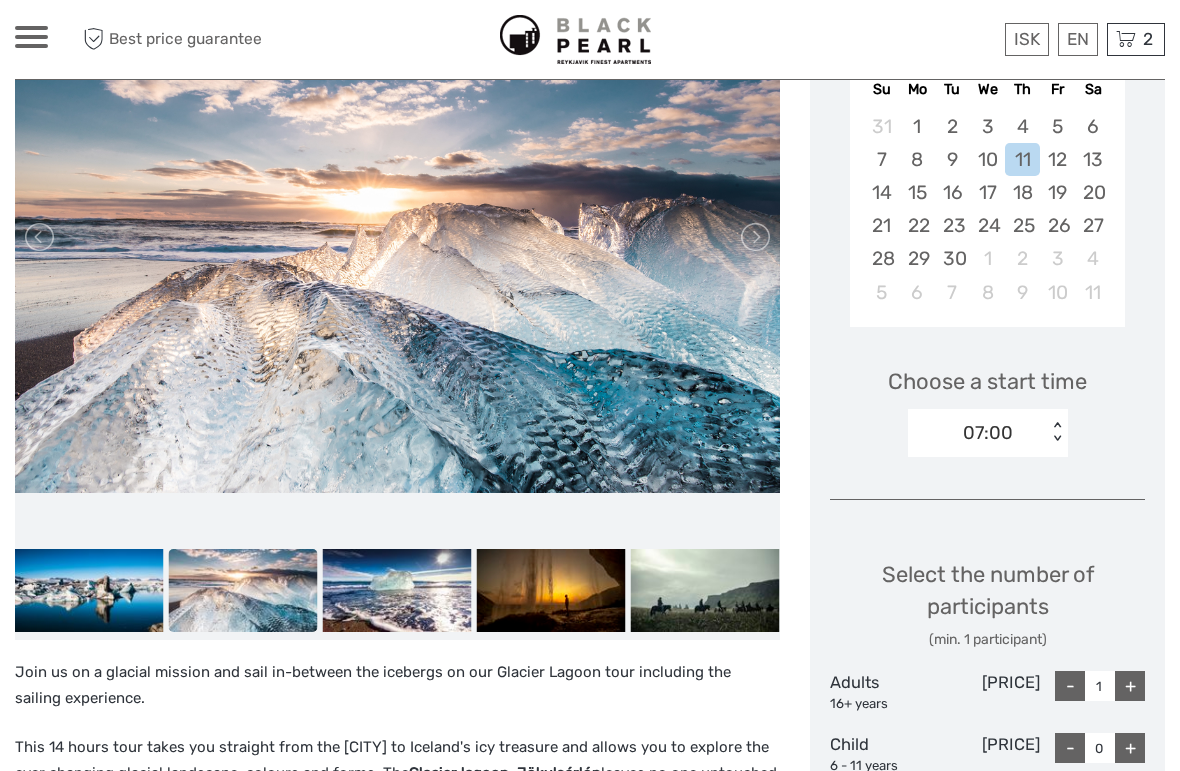 click at bounding box center (754, 237) 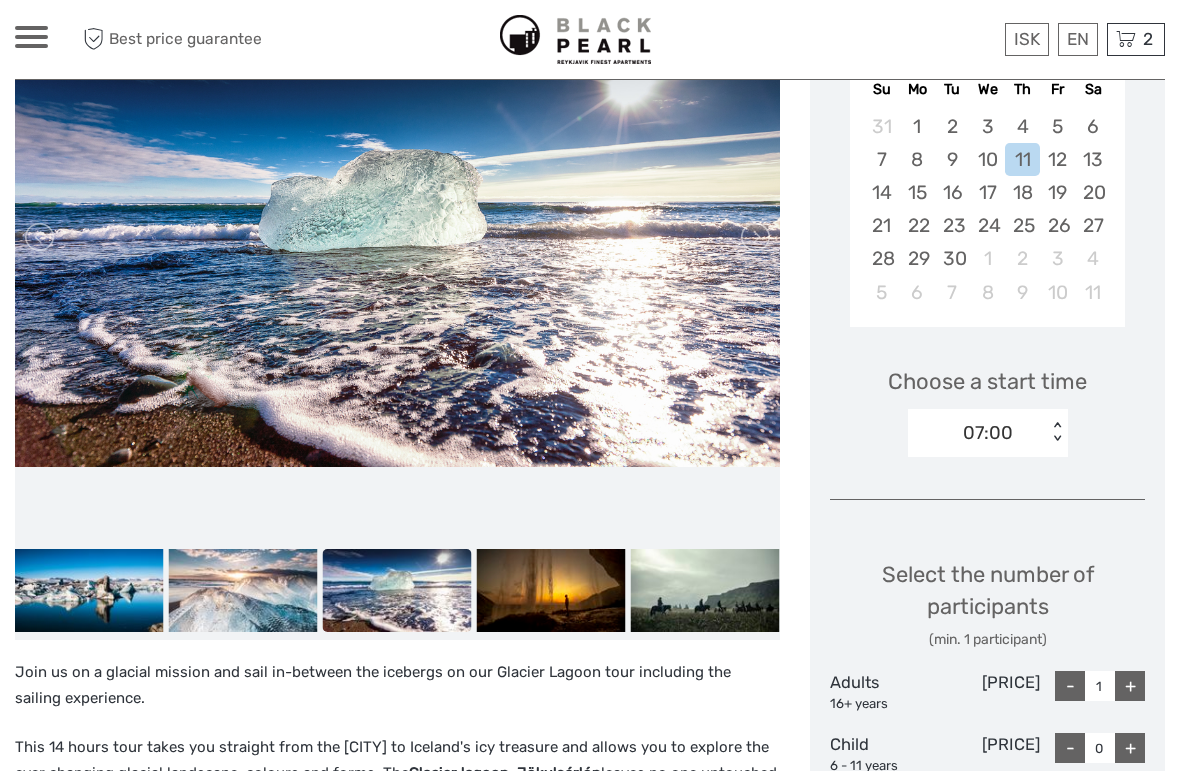 click at bounding box center [754, 237] 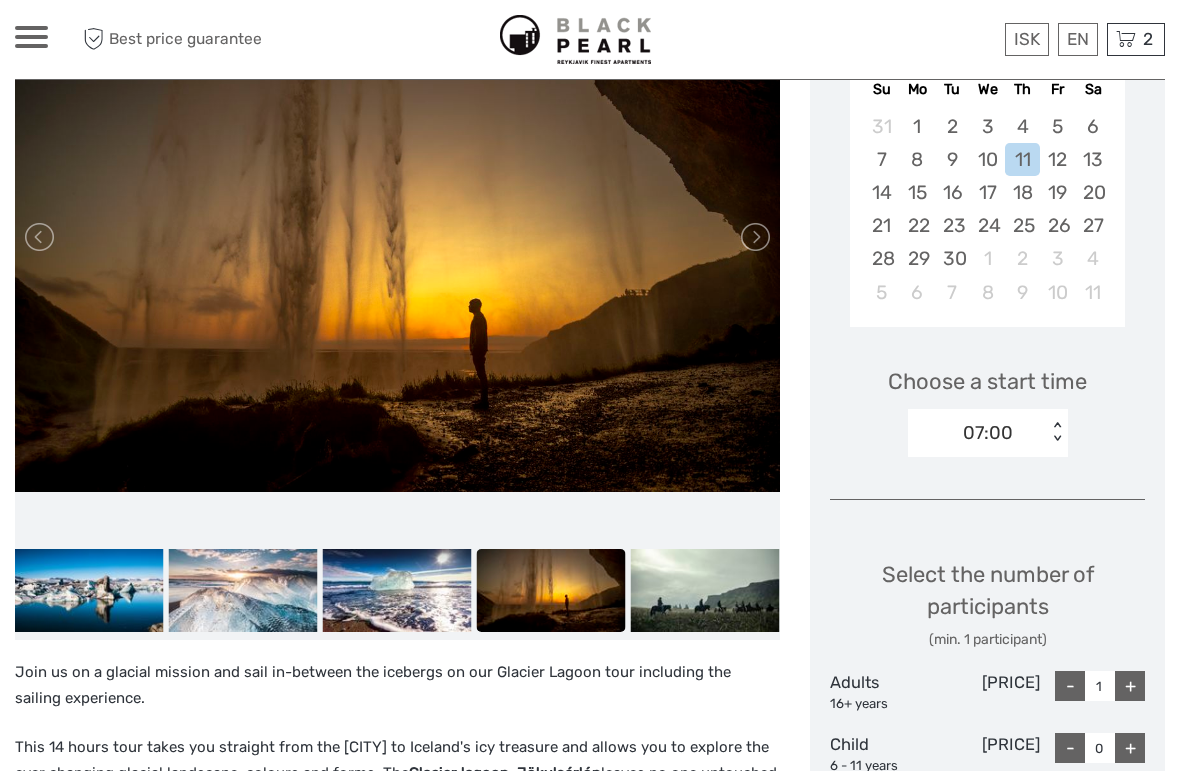 click at bounding box center (754, 237) 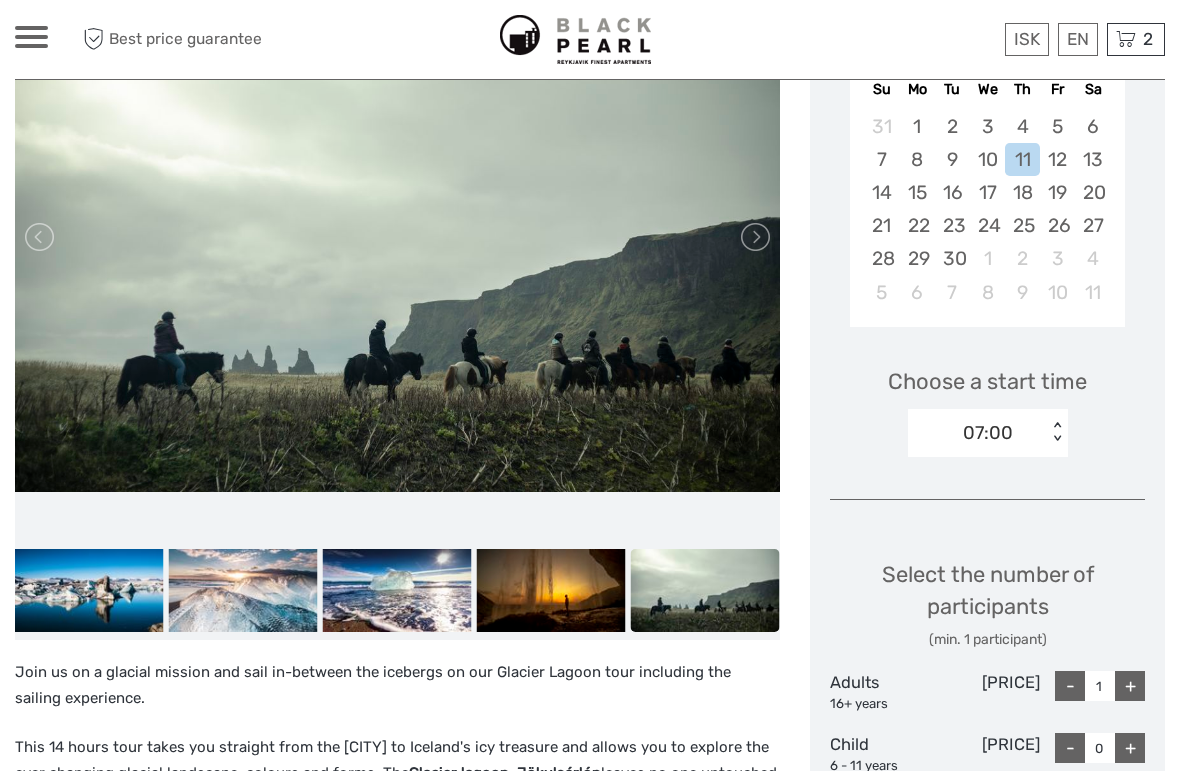 click at bounding box center (754, 237) 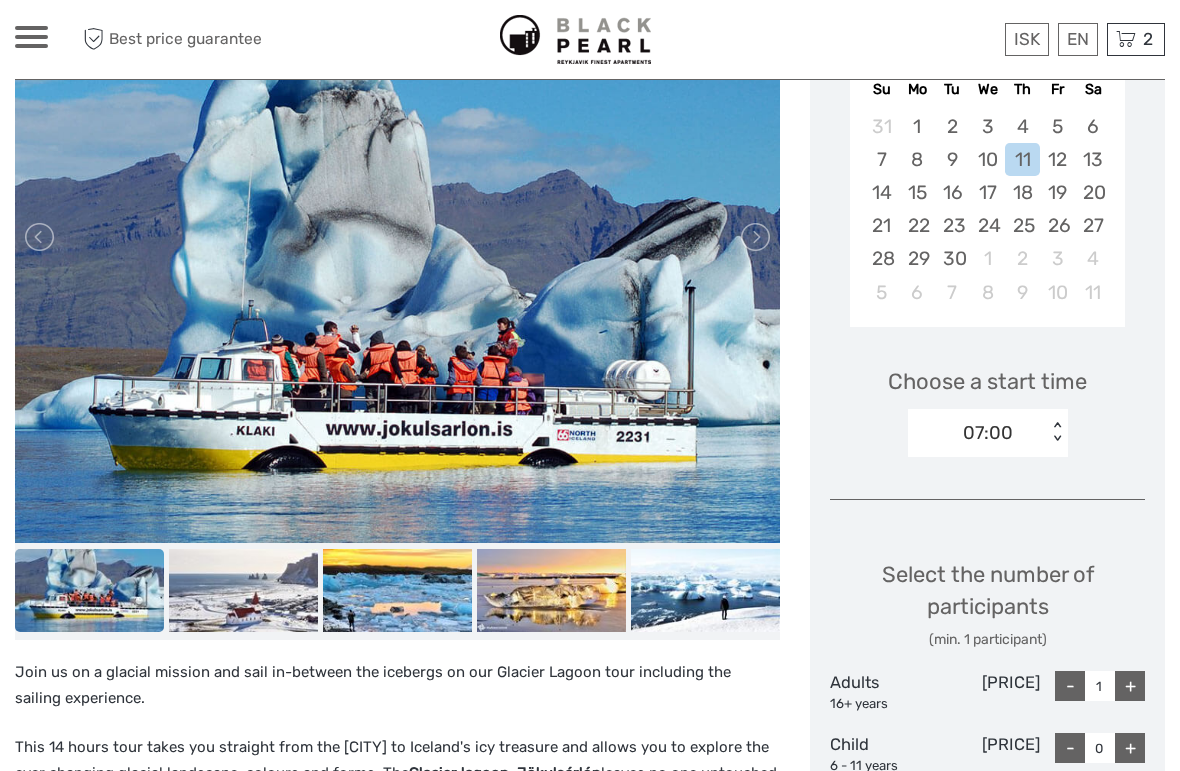 click at bounding box center [754, 237] 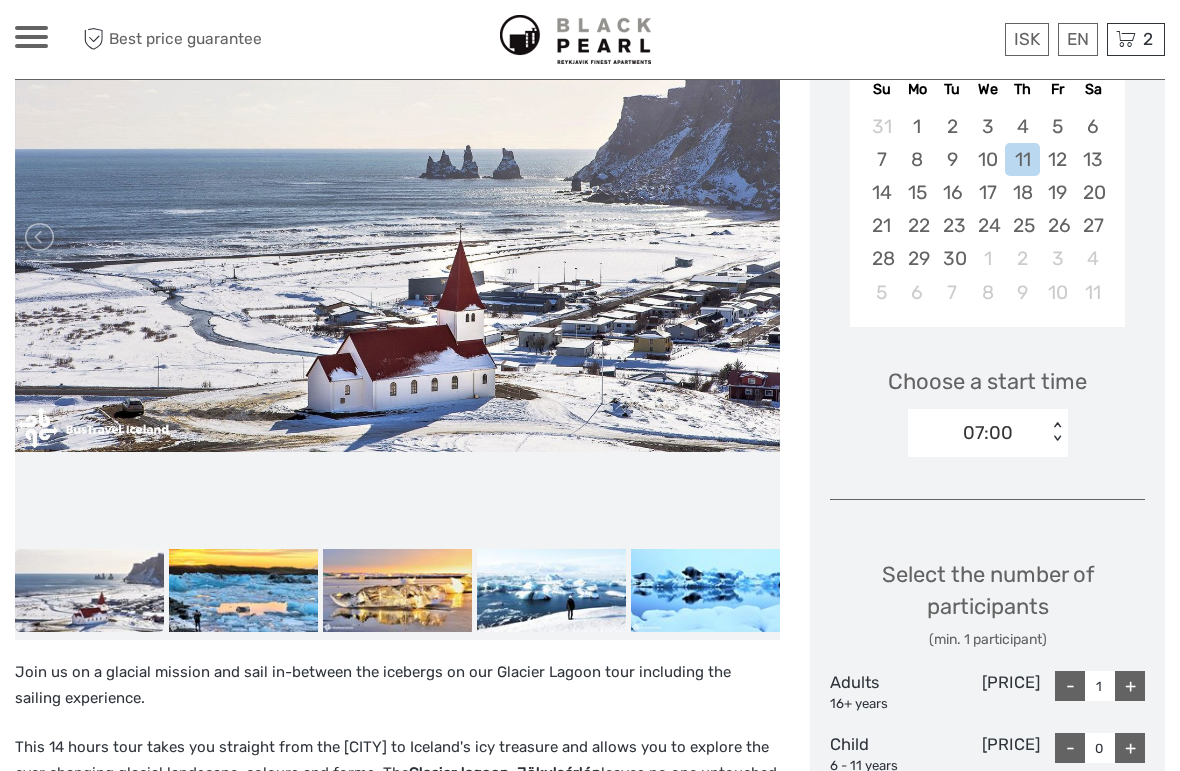 click at bounding box center [754, 237] 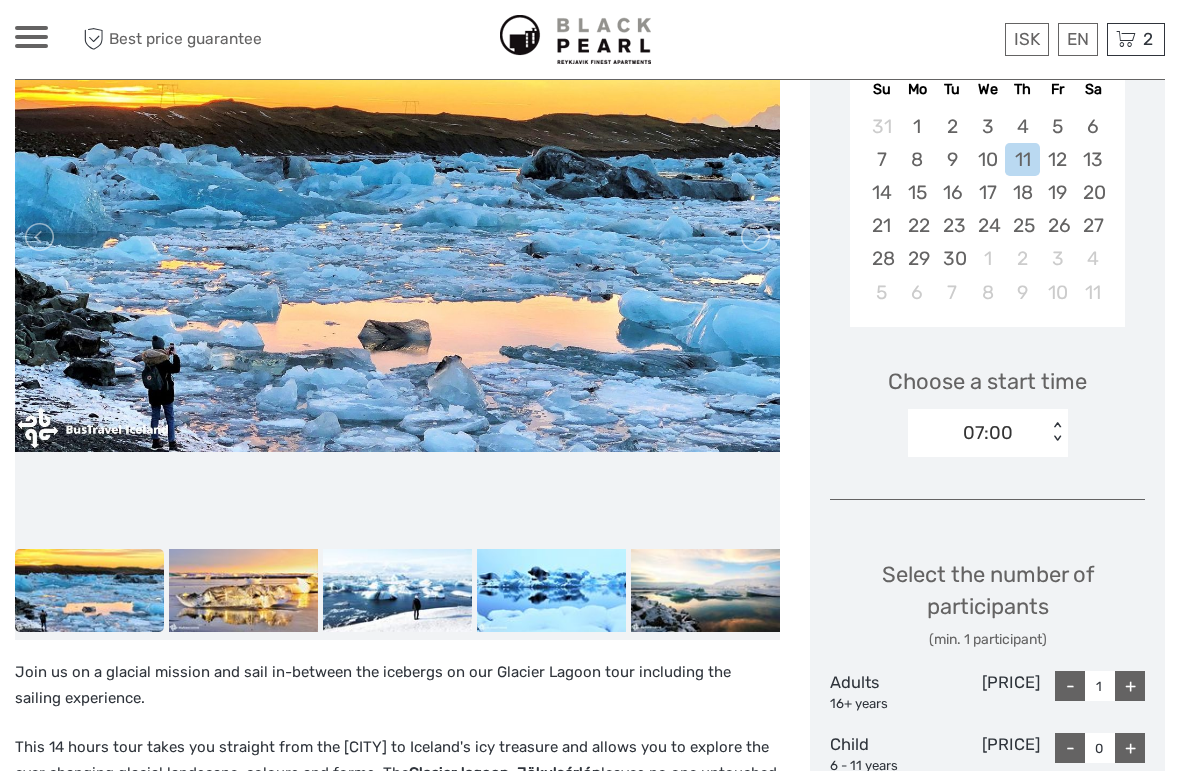 click at bounding box center [754, 237] 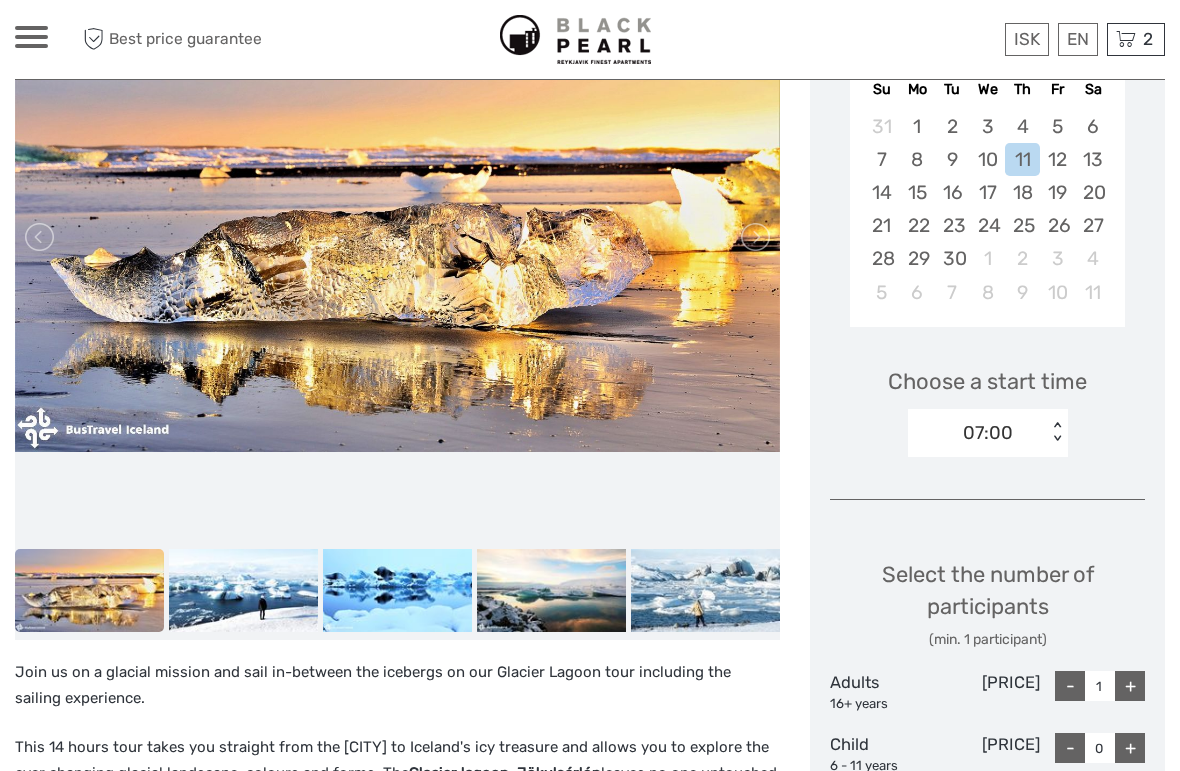 click at bounding box center (754, 237) 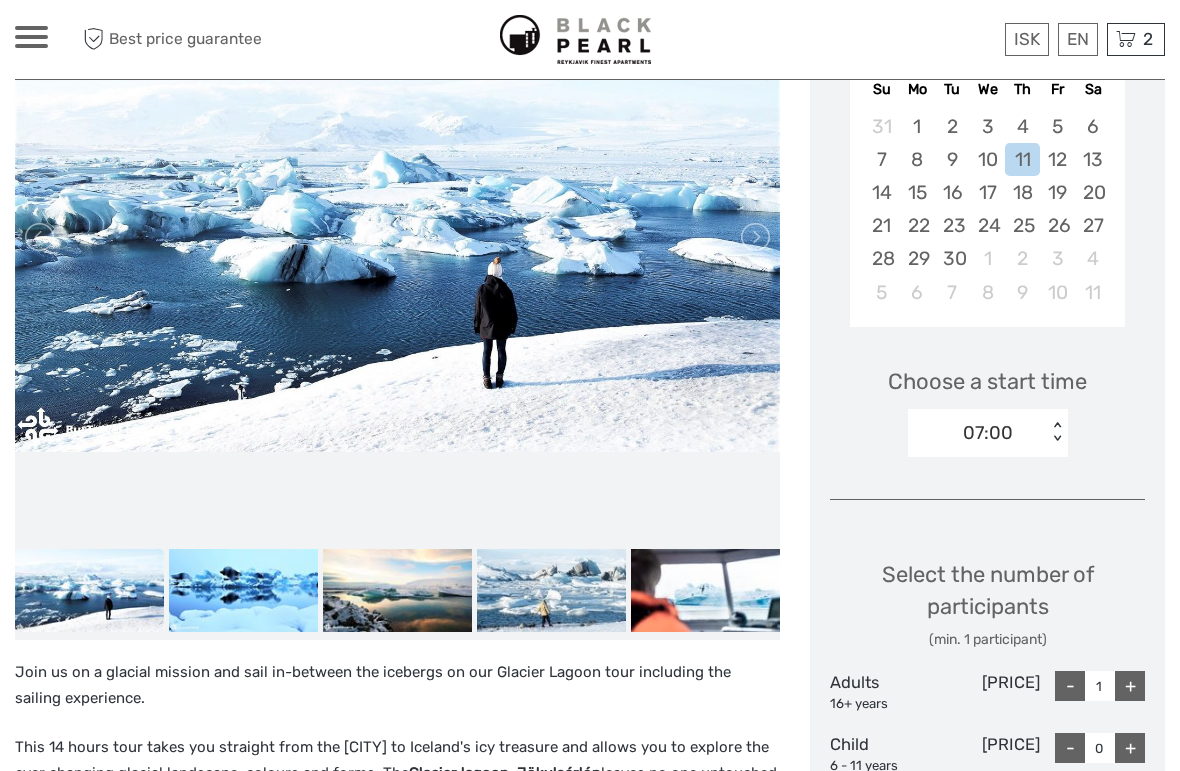 click at bounding box center (754, 237) 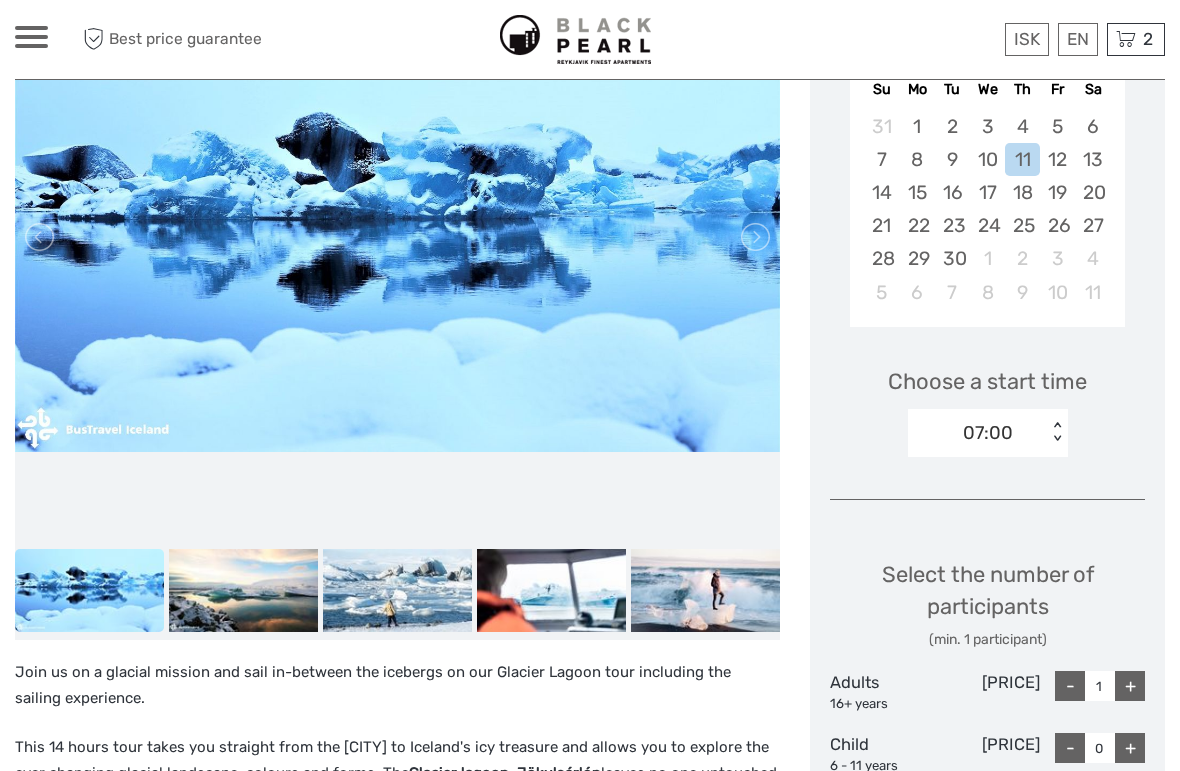 click at bounding box center (754, 237) 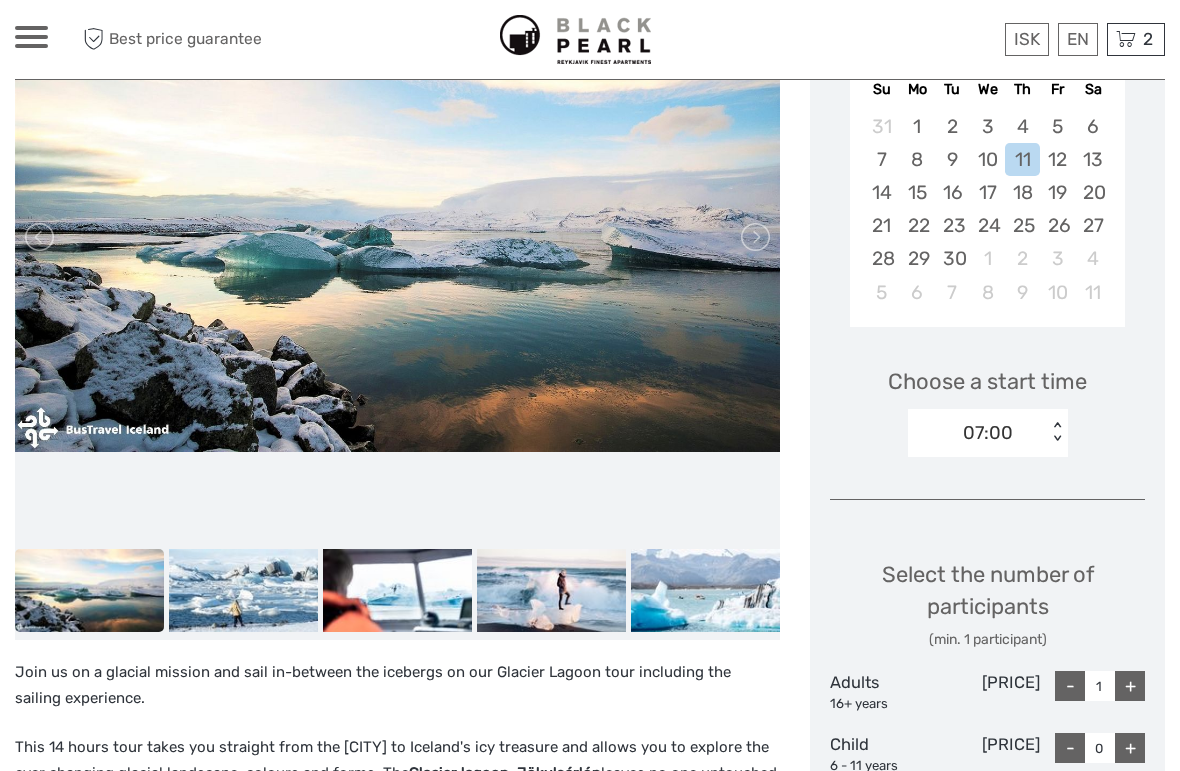click at bounding box center [754, 237] 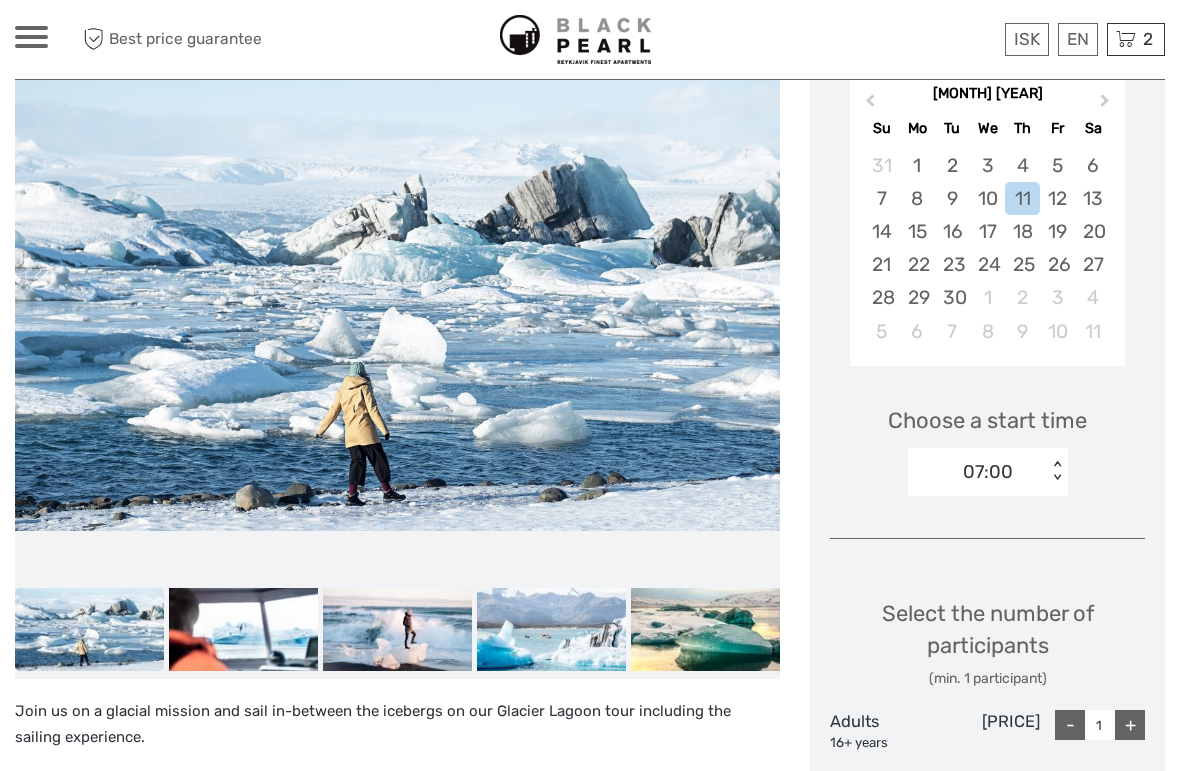 scroll, scrollTop: 369, scrollLeft: 0, axis: vertical 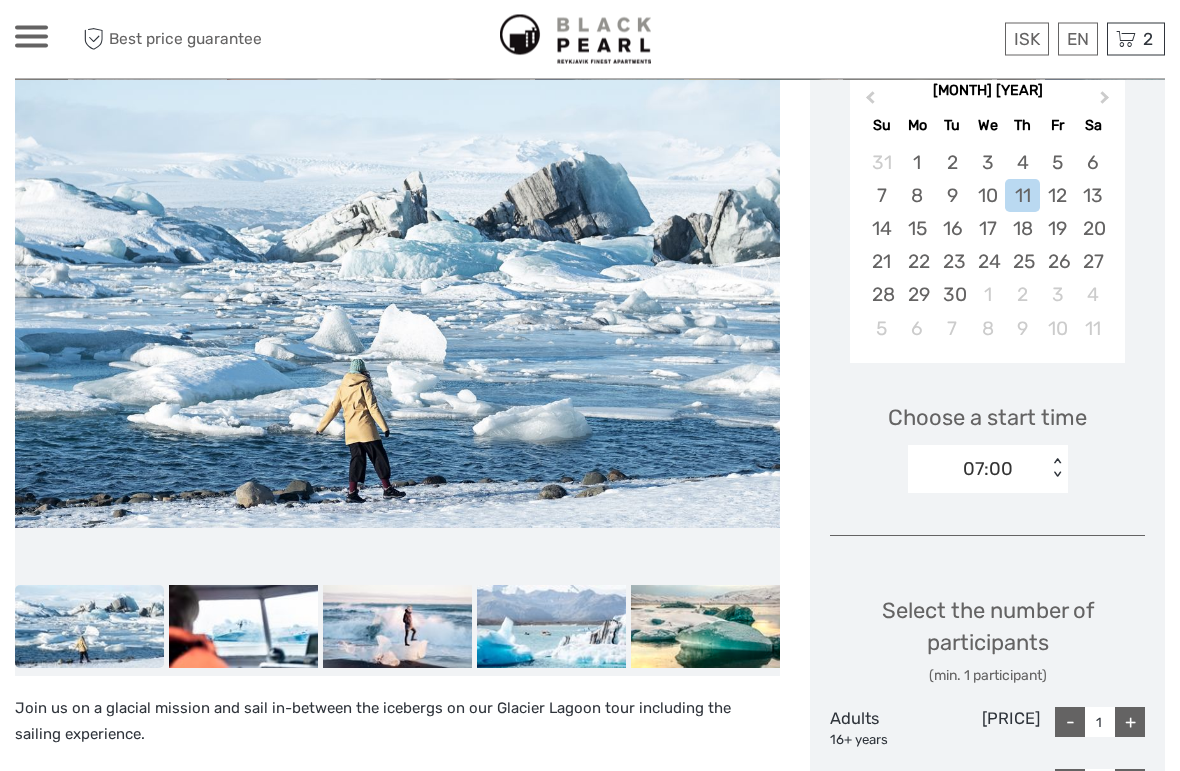 click at bounding box center (754, 274) 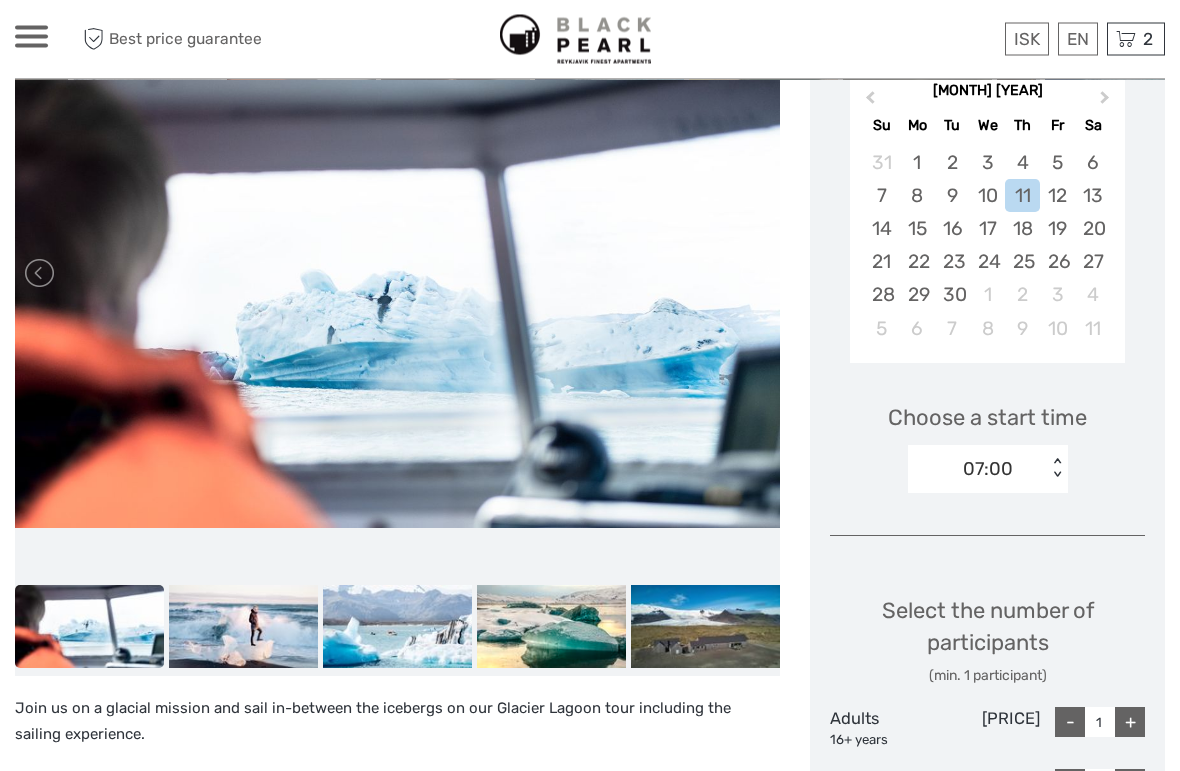 scroll, scrollTop: 370, scrollLeft: 0, axis: vertical 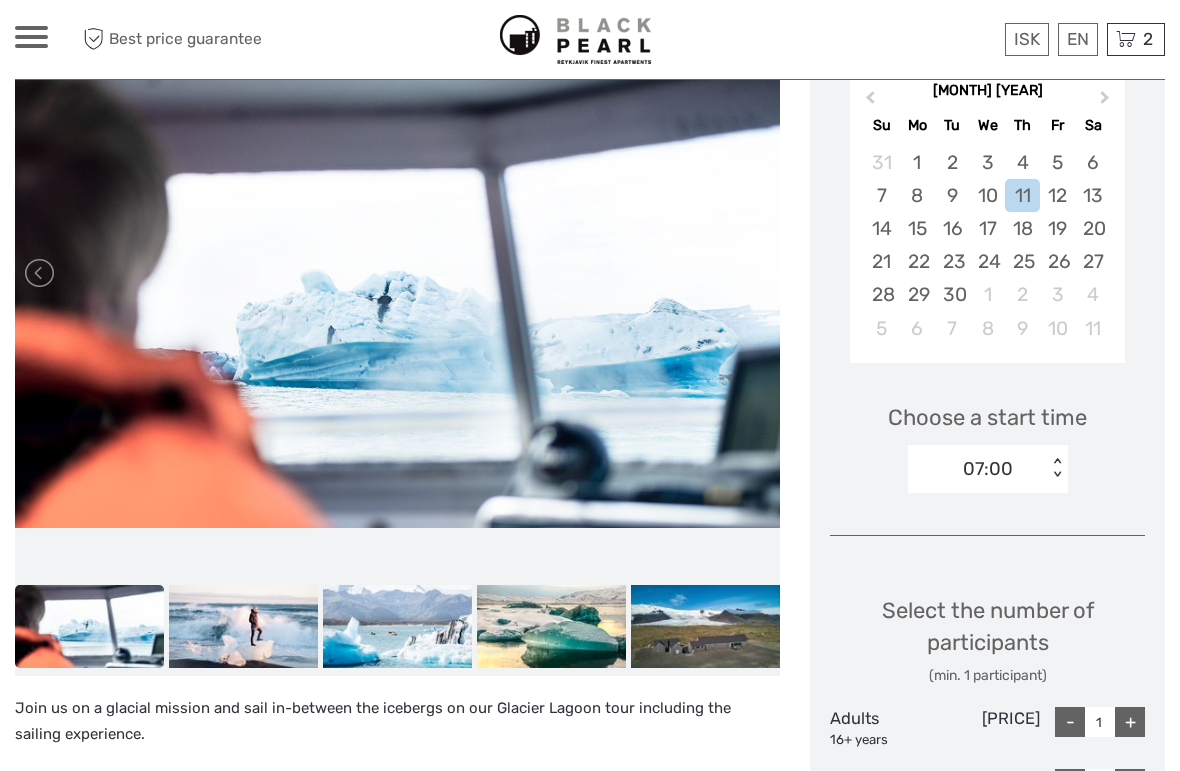 click at bounding box center [754, 273] 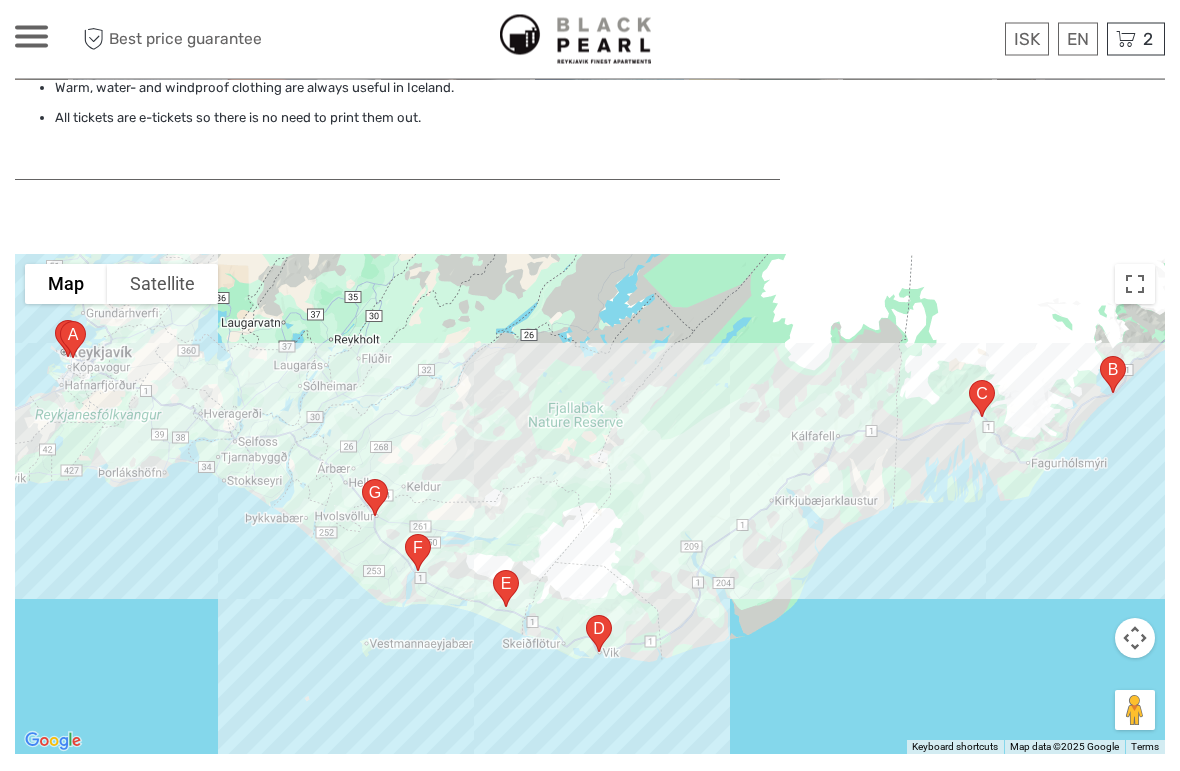 scroll, scrollTop: 2001, scrollLeft: 0, axis: vertical 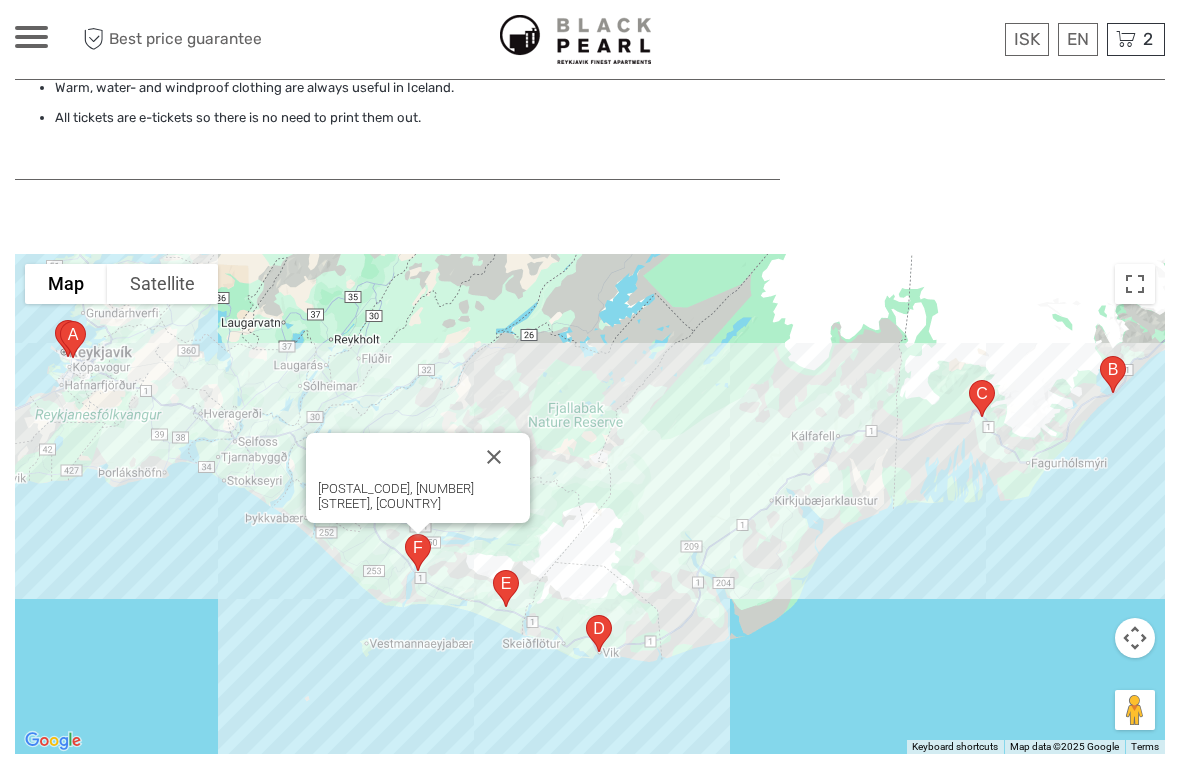 click at bounding box center (494, 457) 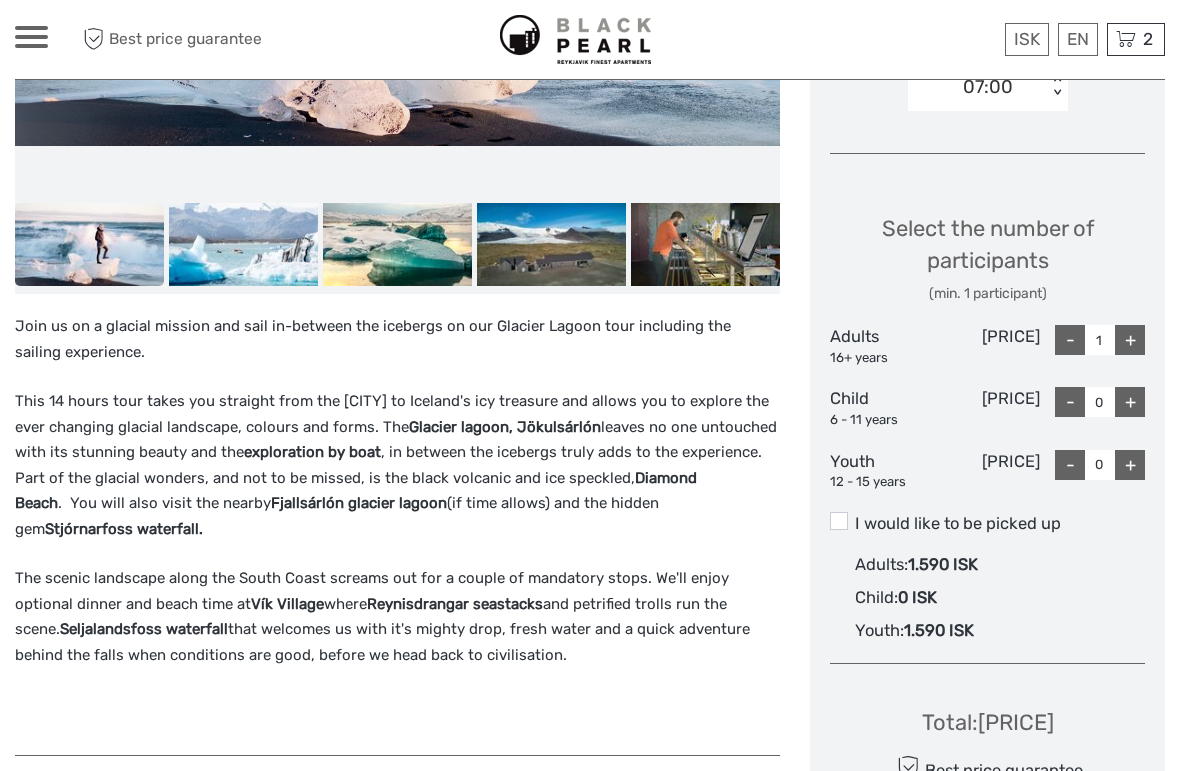 scroll, scrollTop: 751, scrollLeft: 0, axis: vertical 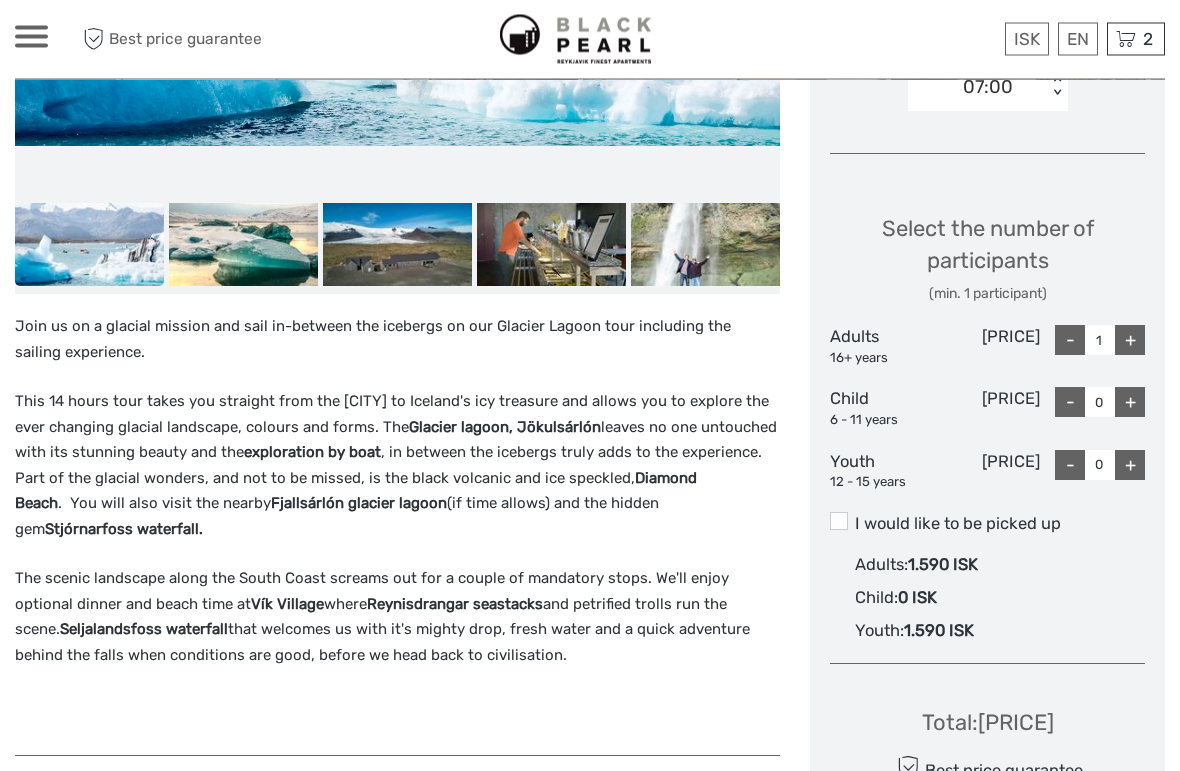 click on "2
Items
Golden Circle and Waterfalls, with Friðheimar Farm and Kerið in small group
2x Adults
[DATE] - [TIME]
[PRICE]
Northern Lights Small Group Tour with Hot Cocoa & Free Photos
2x Adults
[DATE] - [TIME]
[PRICE]
Total
[PRICE]
Checkout" at bounding box center (1136, 39) 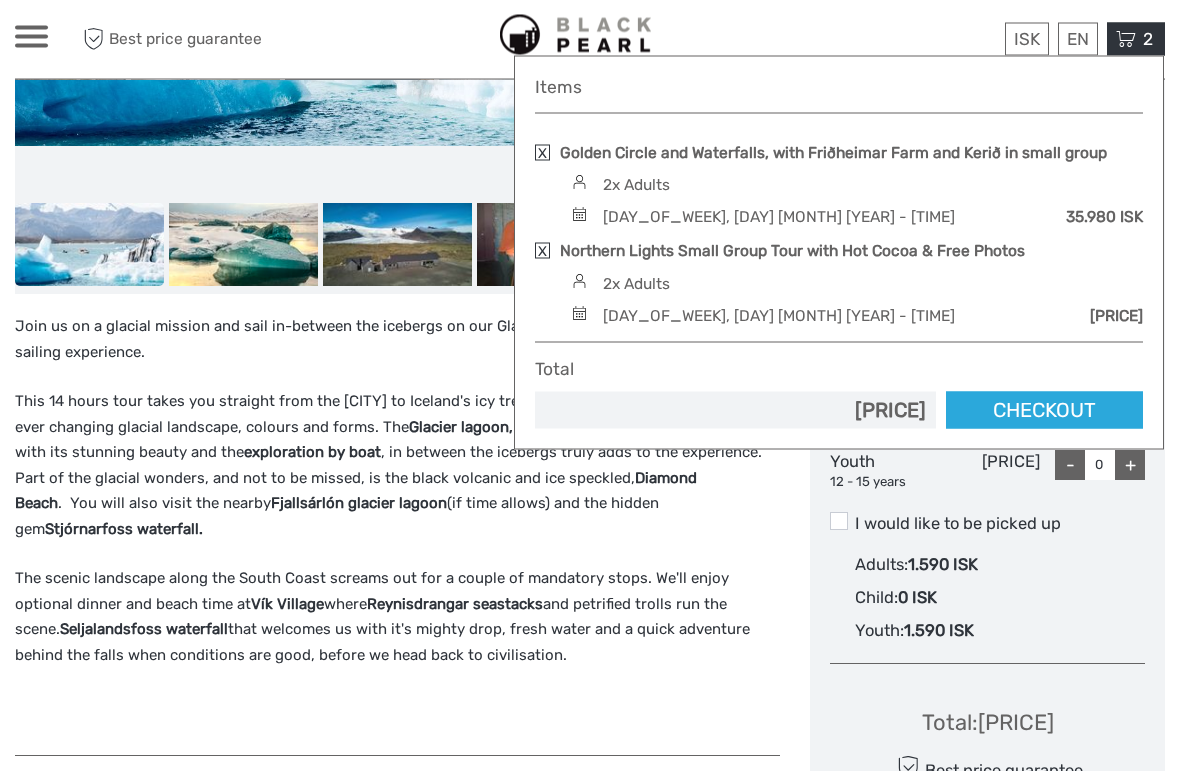 click on "2
Items
Golden Circle and Waterfalls, with Friðheimar Farm and Kerið in small group
2x Adults
[DATE] - [TIME]
[PRICE]
Northern Lights Small Group Tour with Hot Cocoa & Free Photos
2x Adults
[DATE] - [TIME]
[PRICE]
Total
[PRICE]
Checkout" at bounding box center [1136, 39] 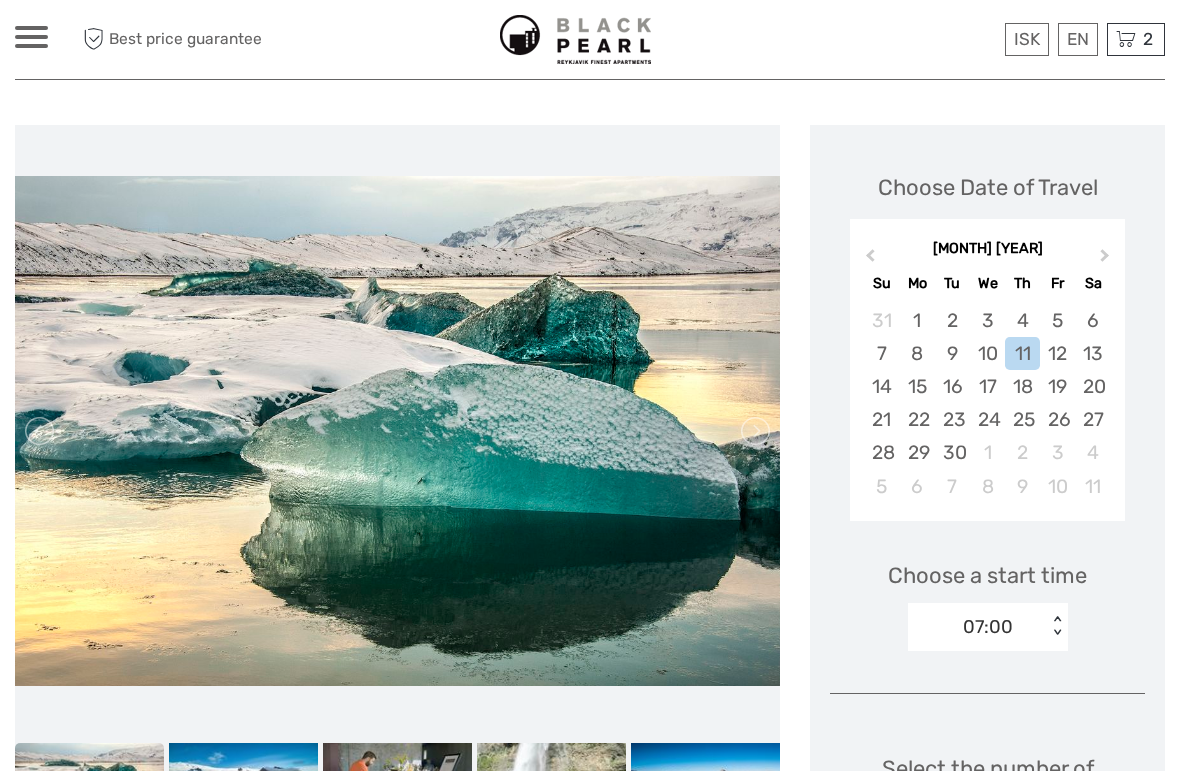 scroll, scrollTop: 210, scrollLeft: 0, axis: vertical 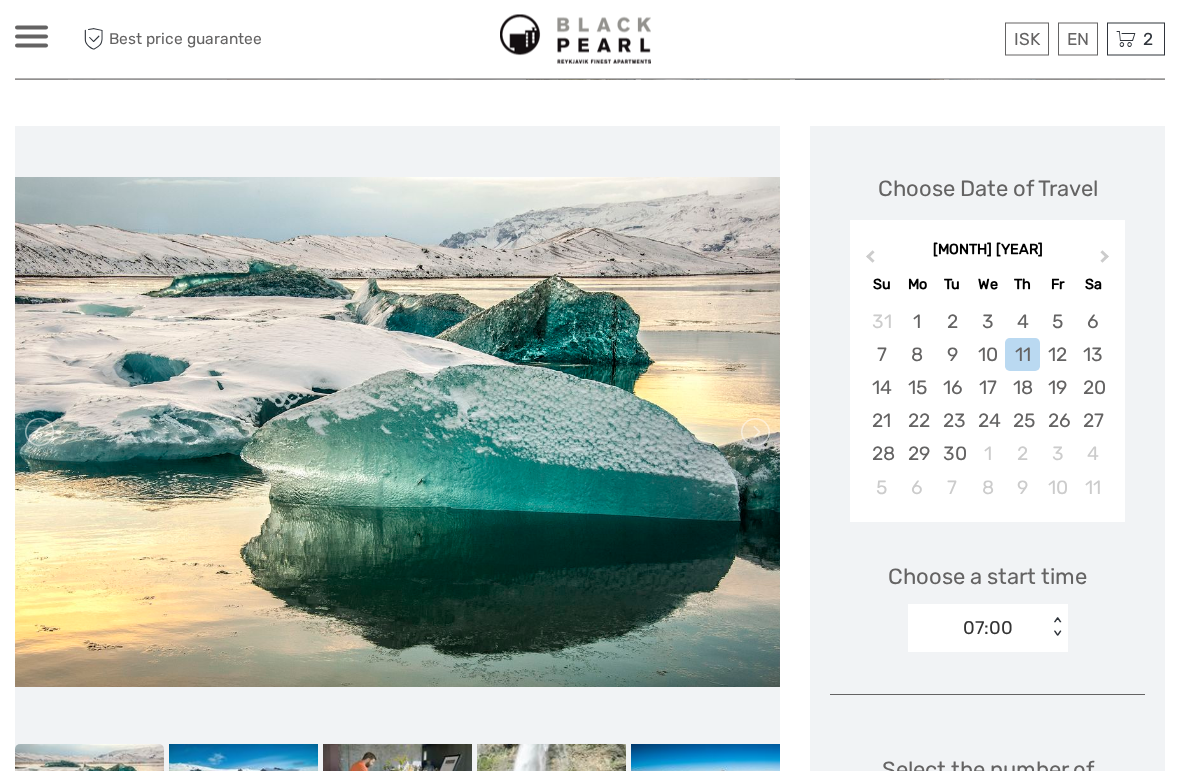 click on "5" at bounding box center (1057, 322) 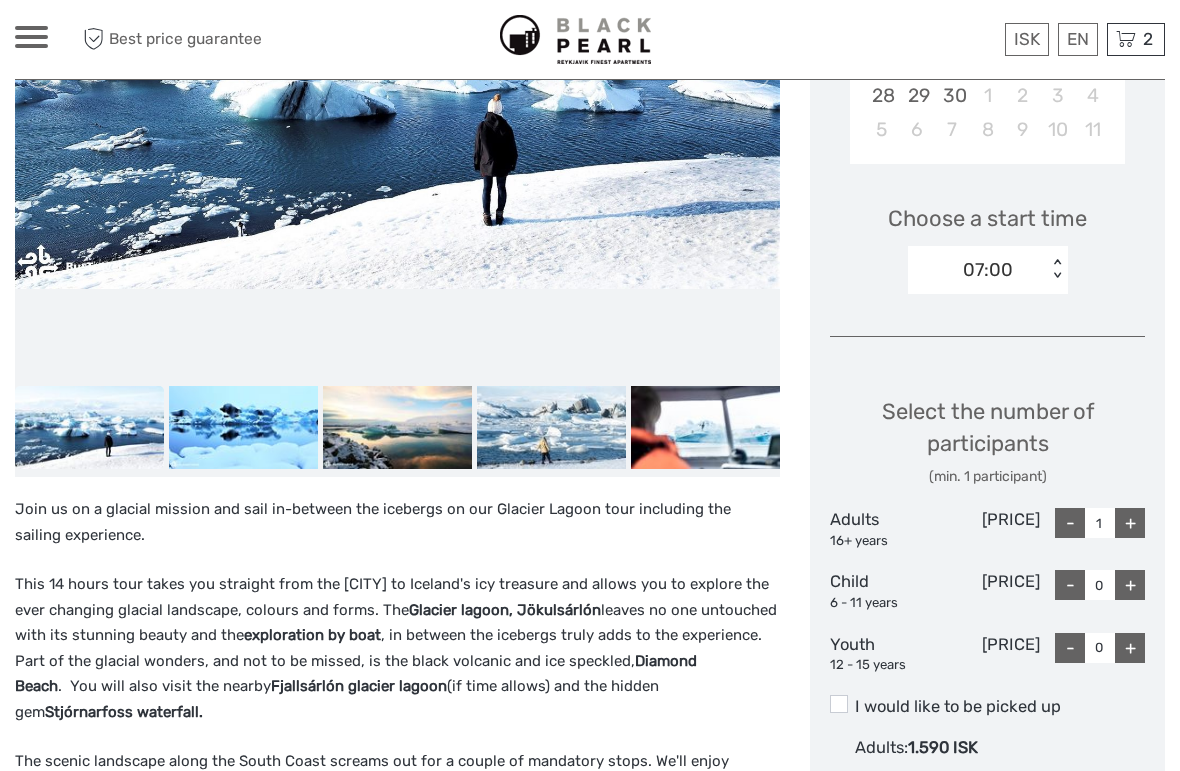 scroll, scrollTop: 599, scrollLeft: 0, axis: vertical 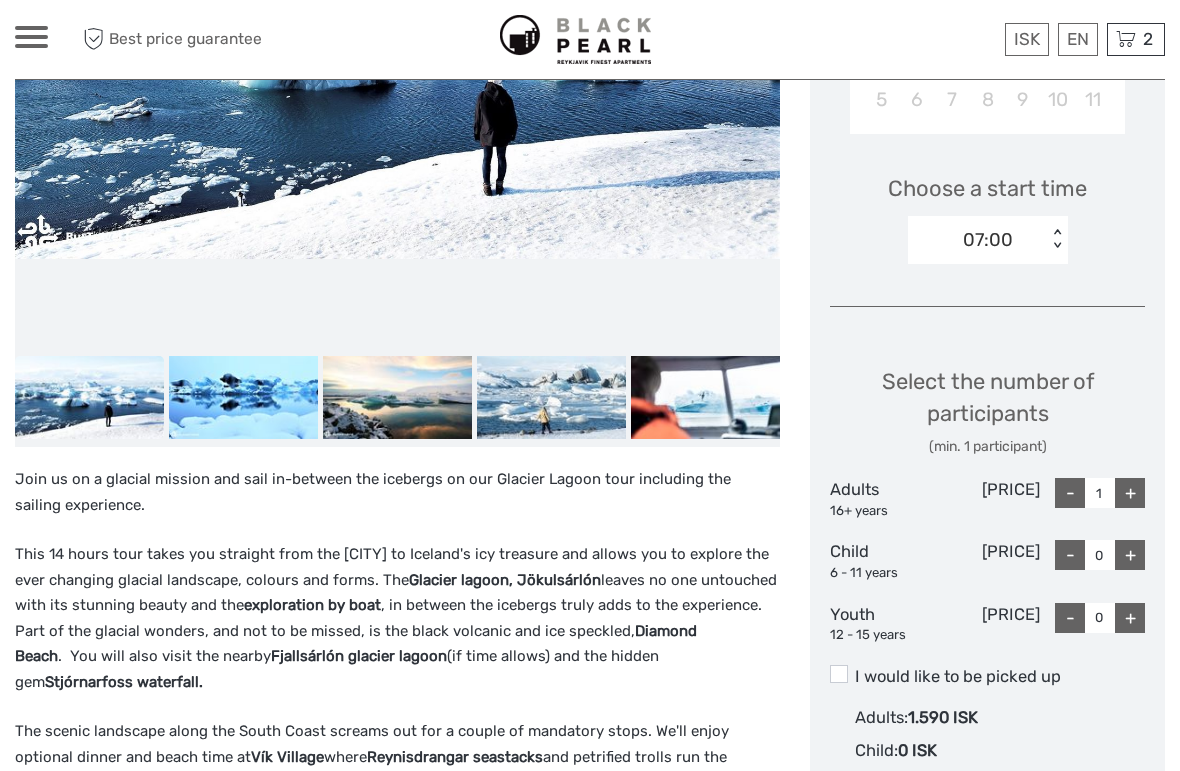 click on "+" at bounding box center (1130, 493) 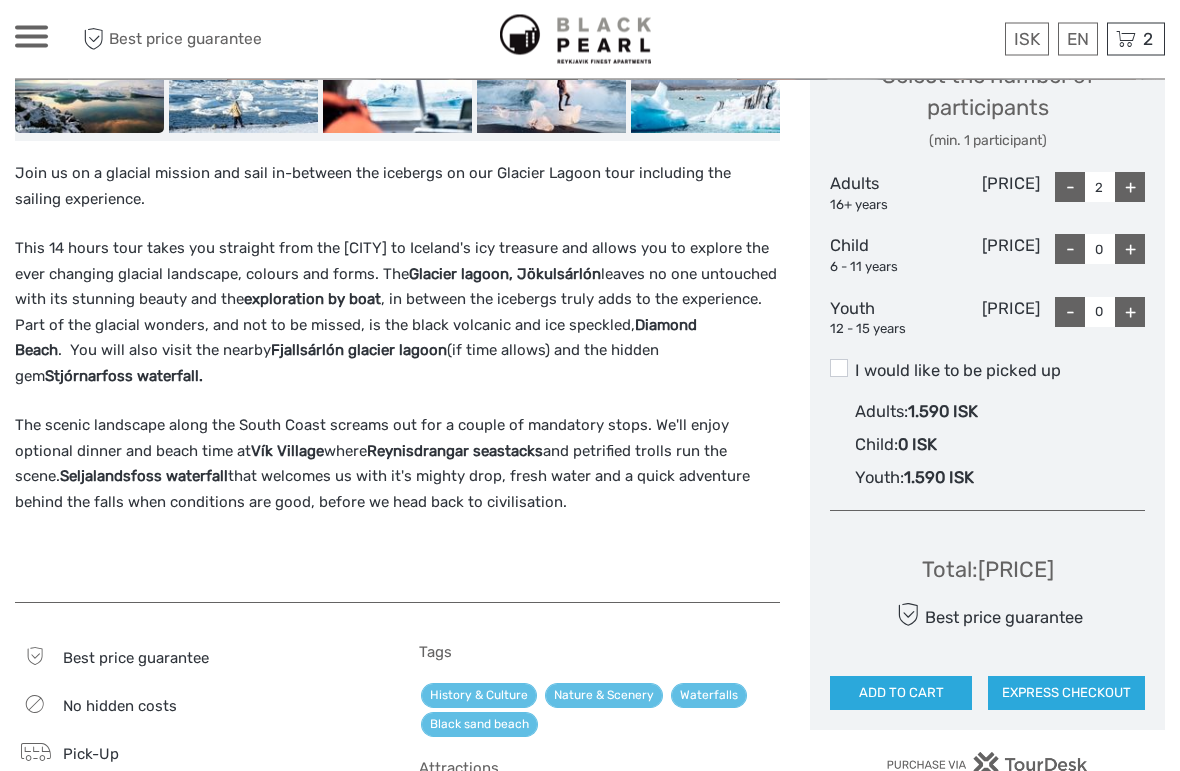 scroll, scrollTop: 926, scrollLeft: 0, axis: vertical 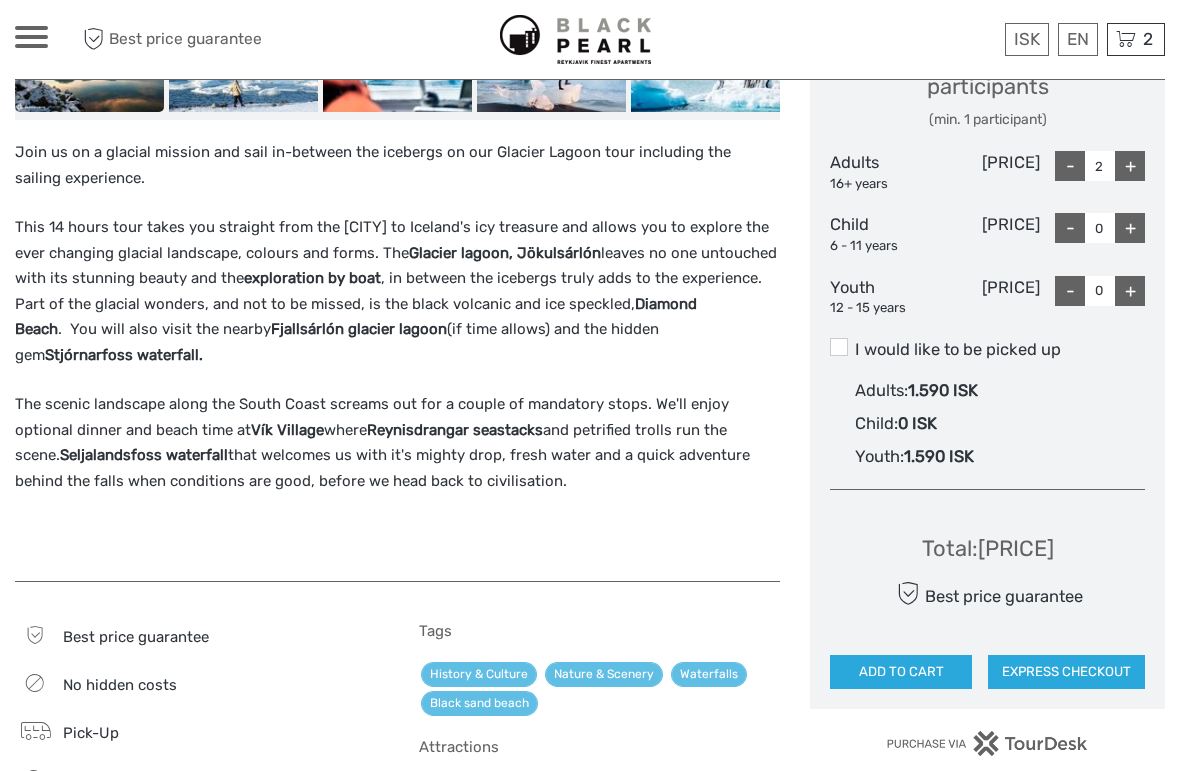 click at bounding box center [839, 347] 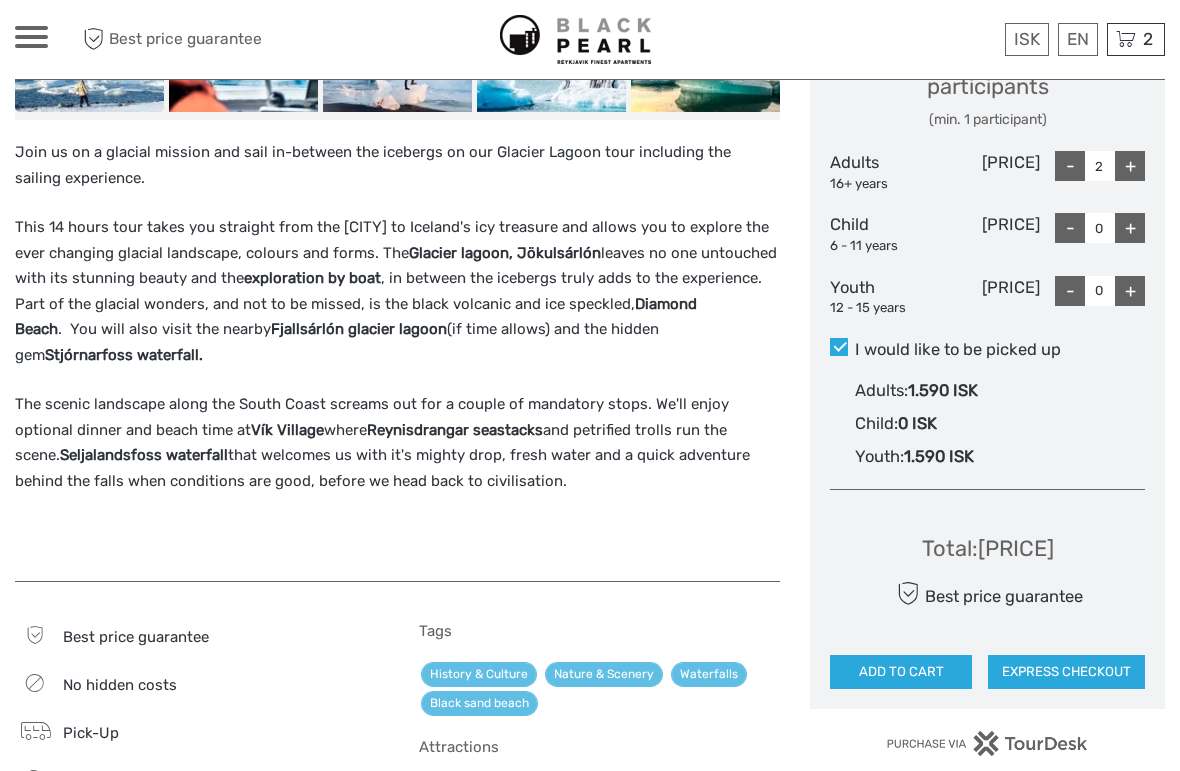 click at bounding box center (839, 347) 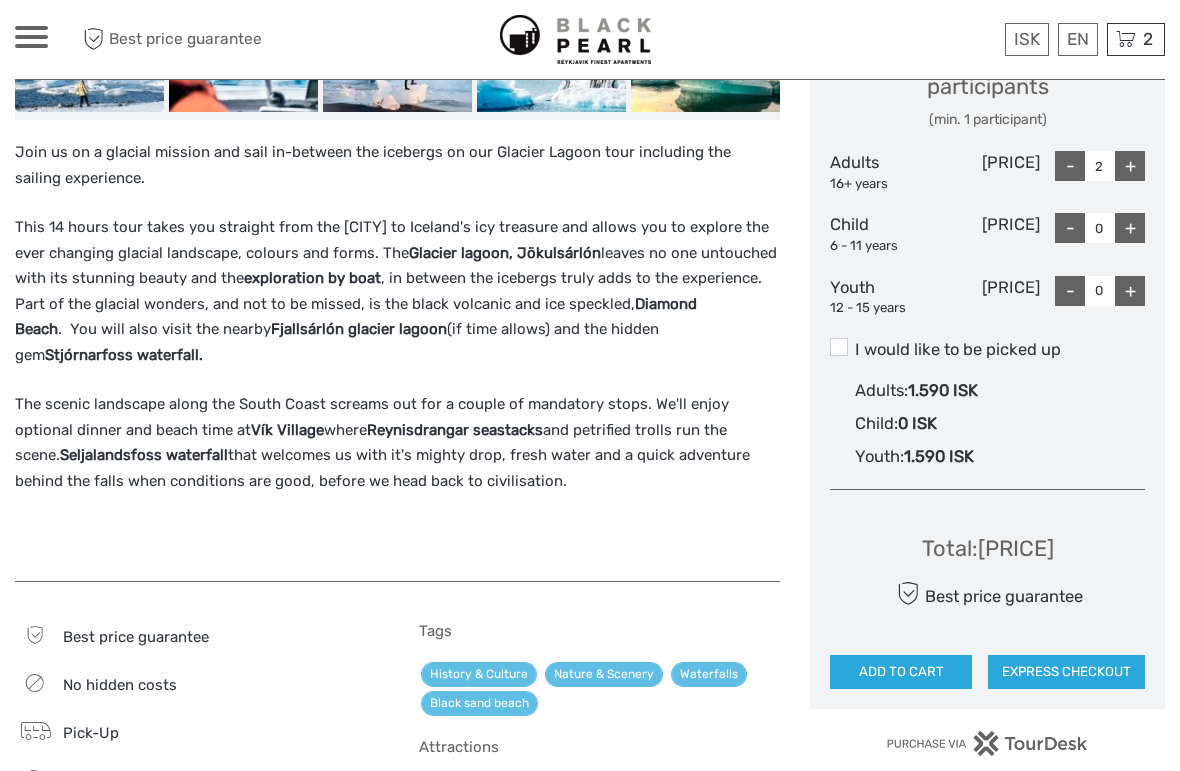 click at bounding box center (839, 347) 